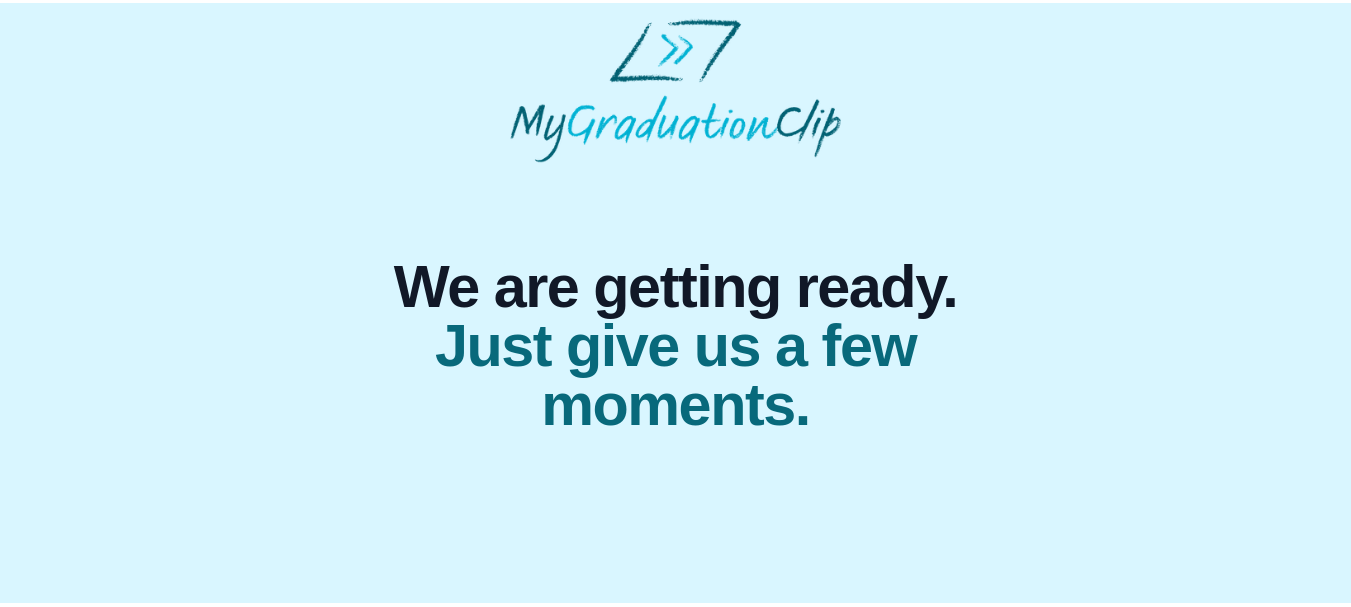 scroll, scrollTop: 0, scrollLeft: 0, axis: both 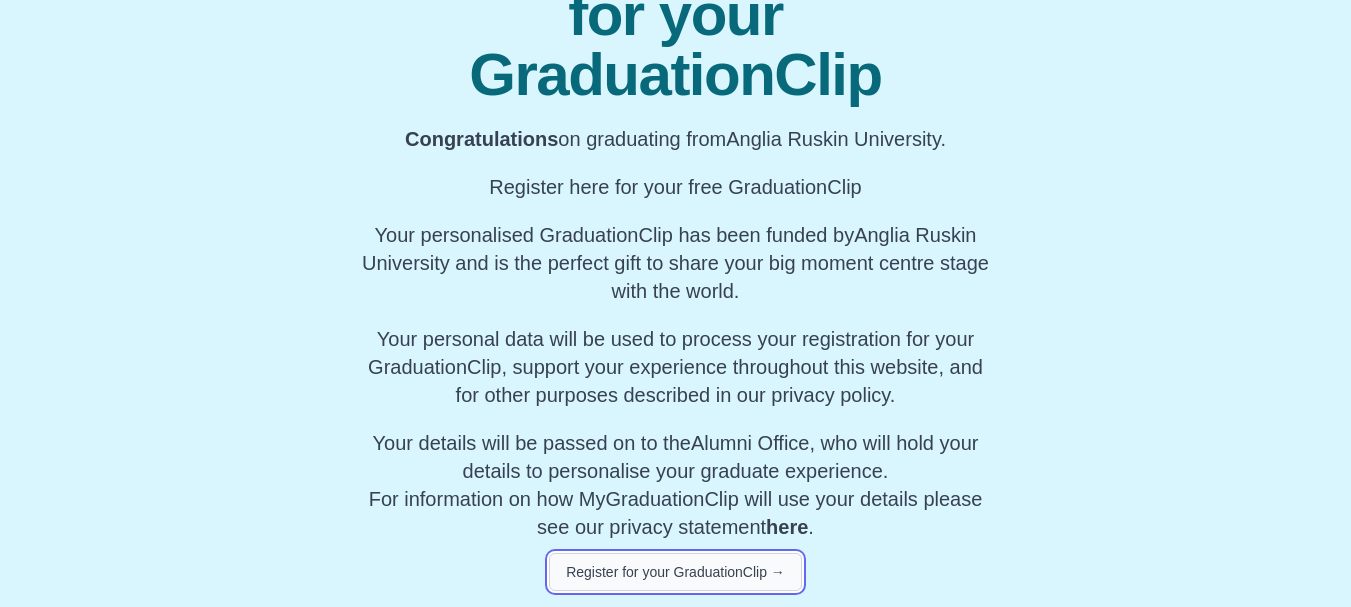 click on "Register for your GraduationClip →" at bounding box center [675, 572] 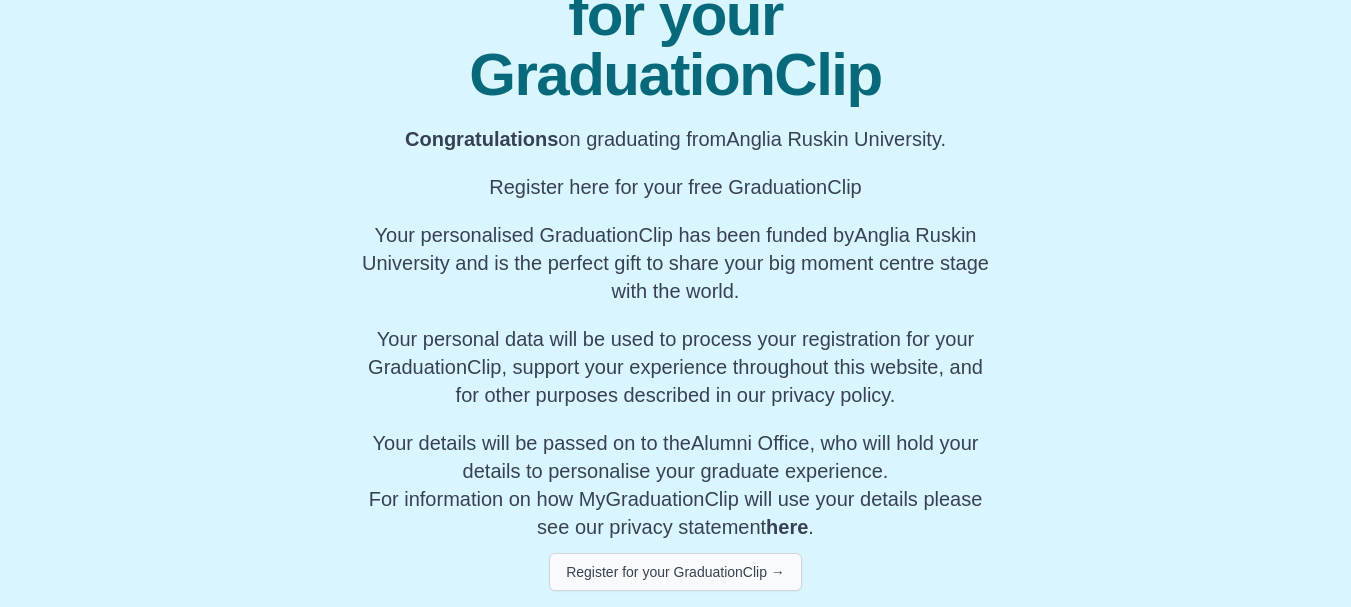 scroll, scrollTop: 342, scrollLeft: 0, axis: vertical 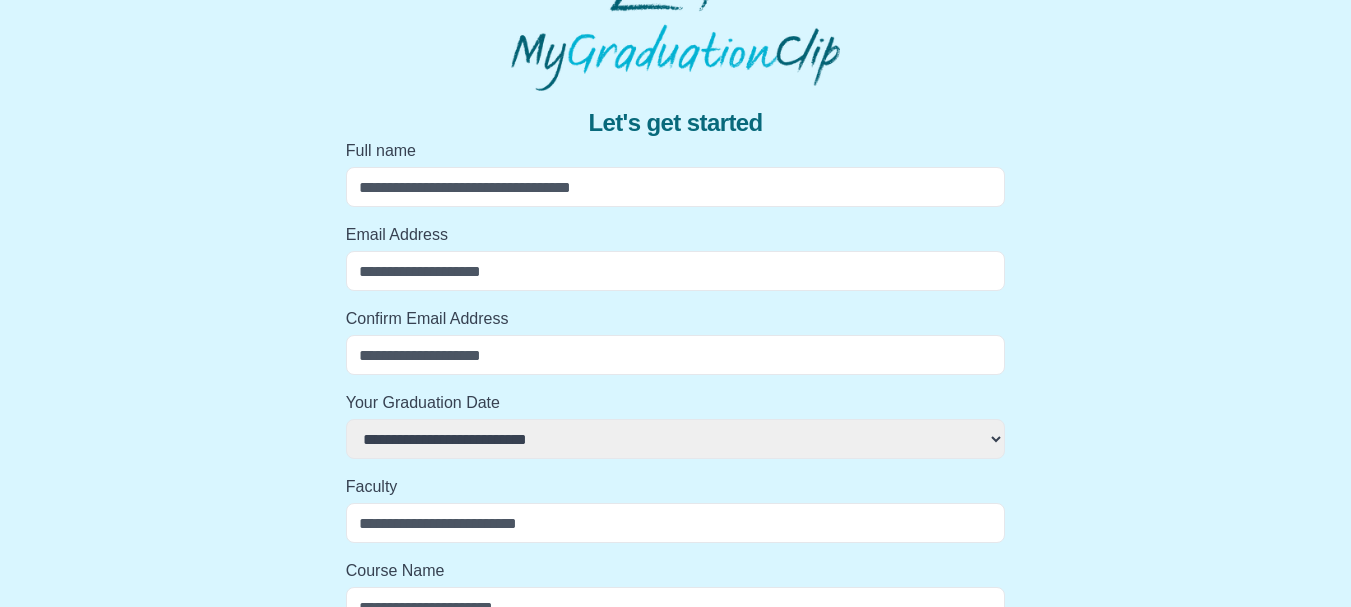 click on "Full name" at bounding box center (676, 187) 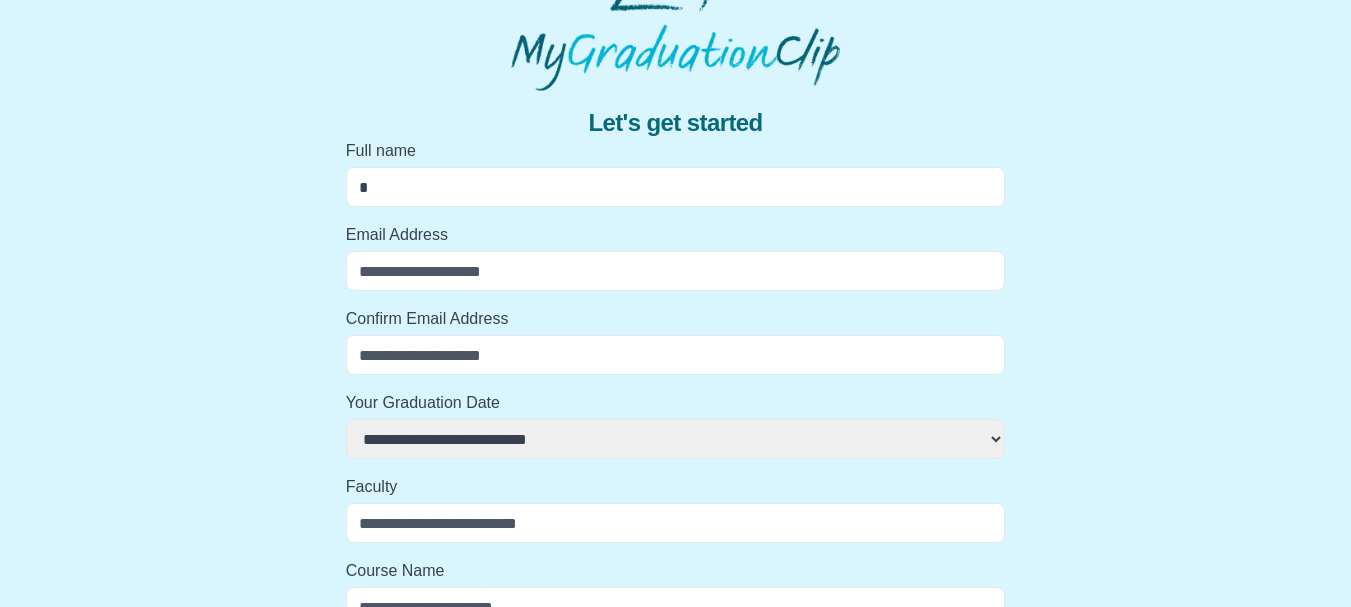 select 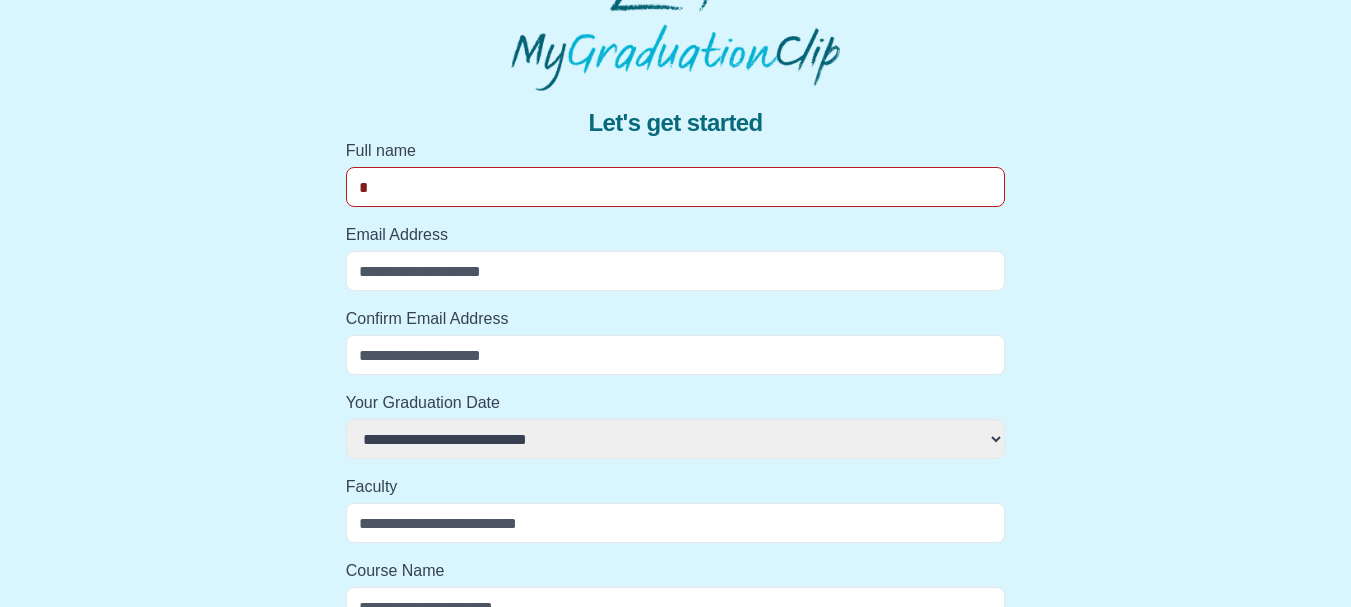 type on "**" 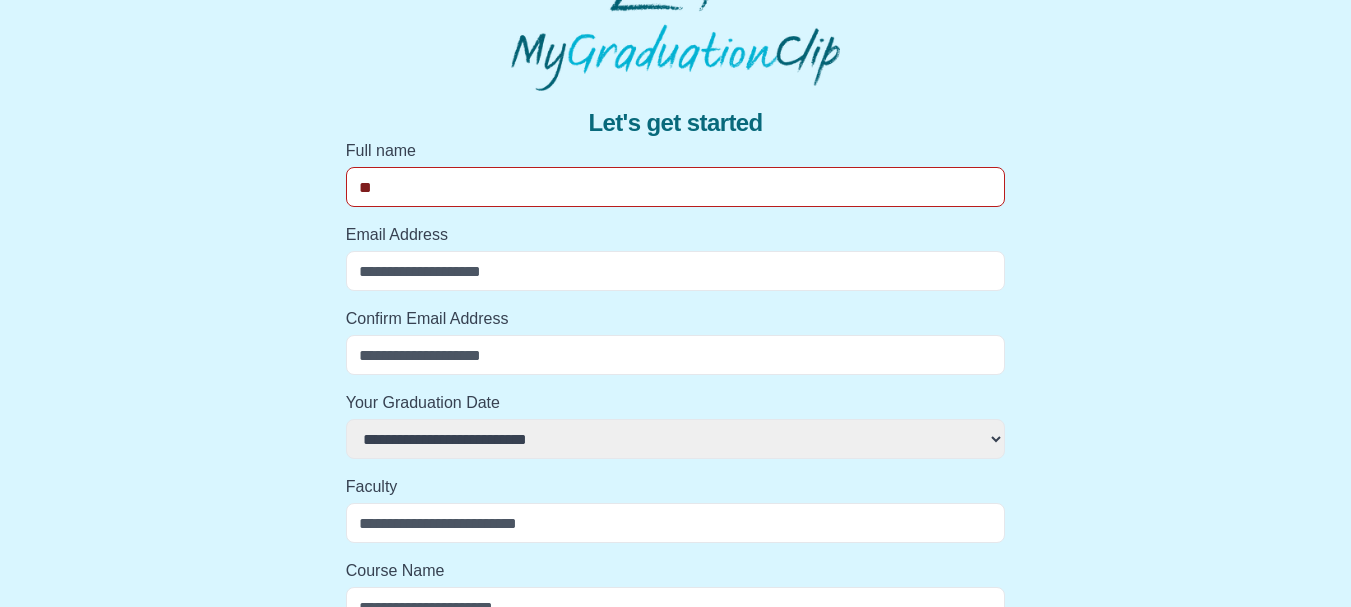 select 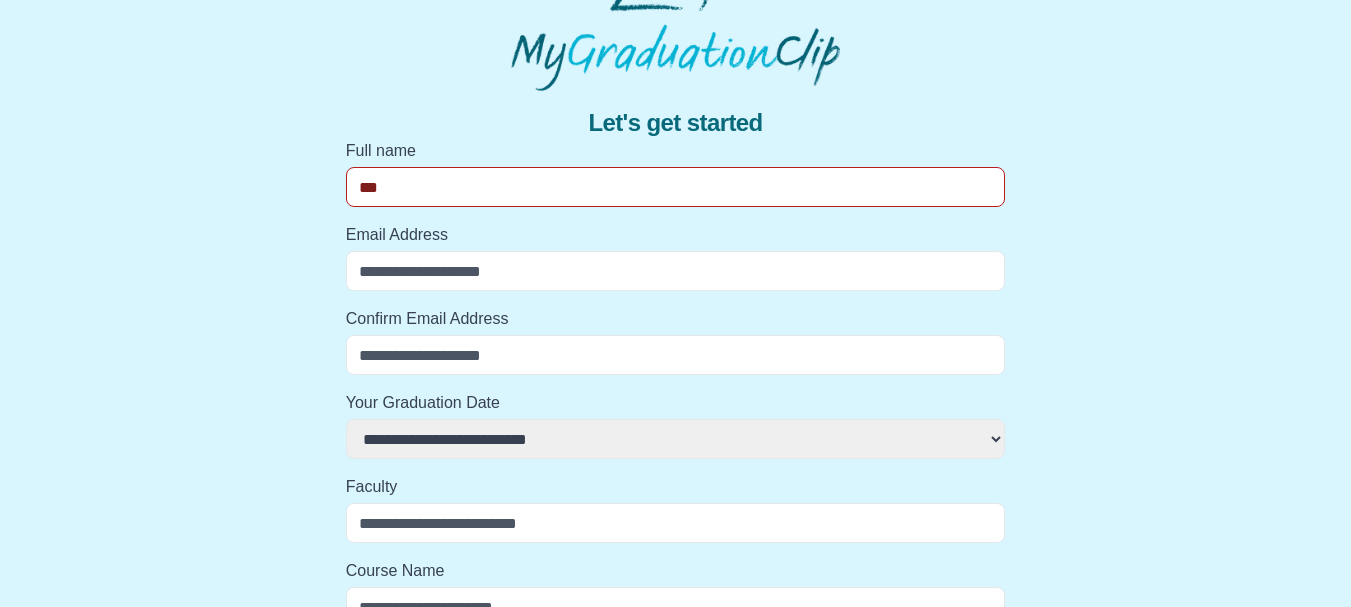 select 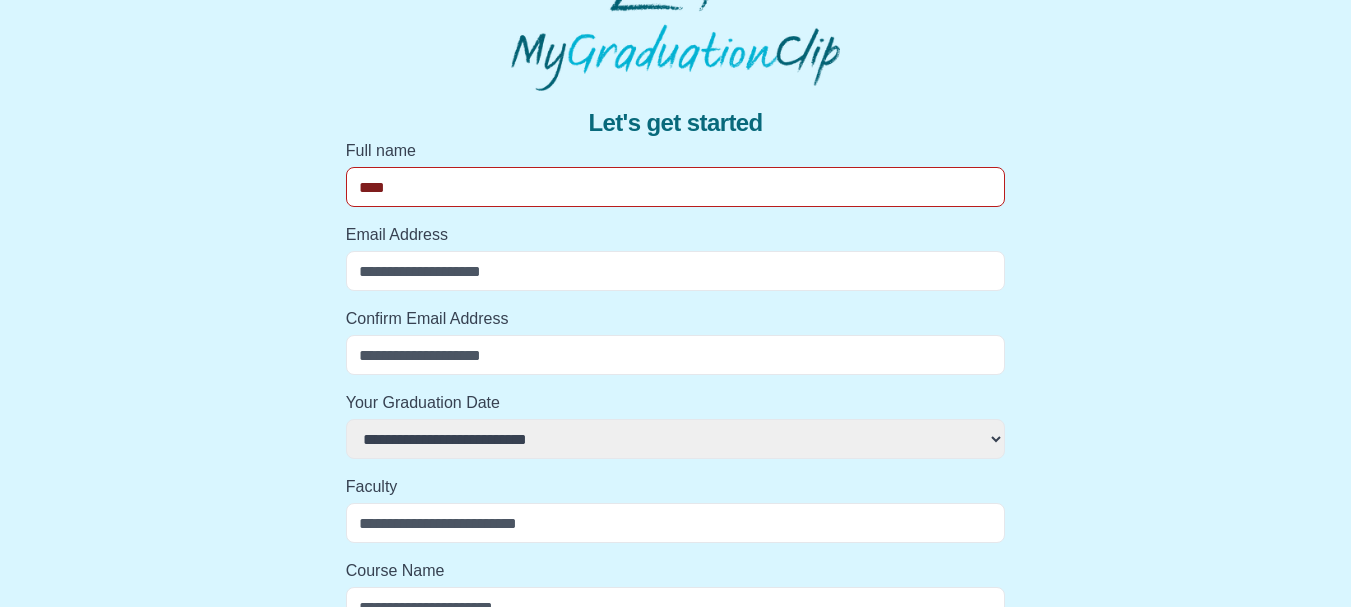 select 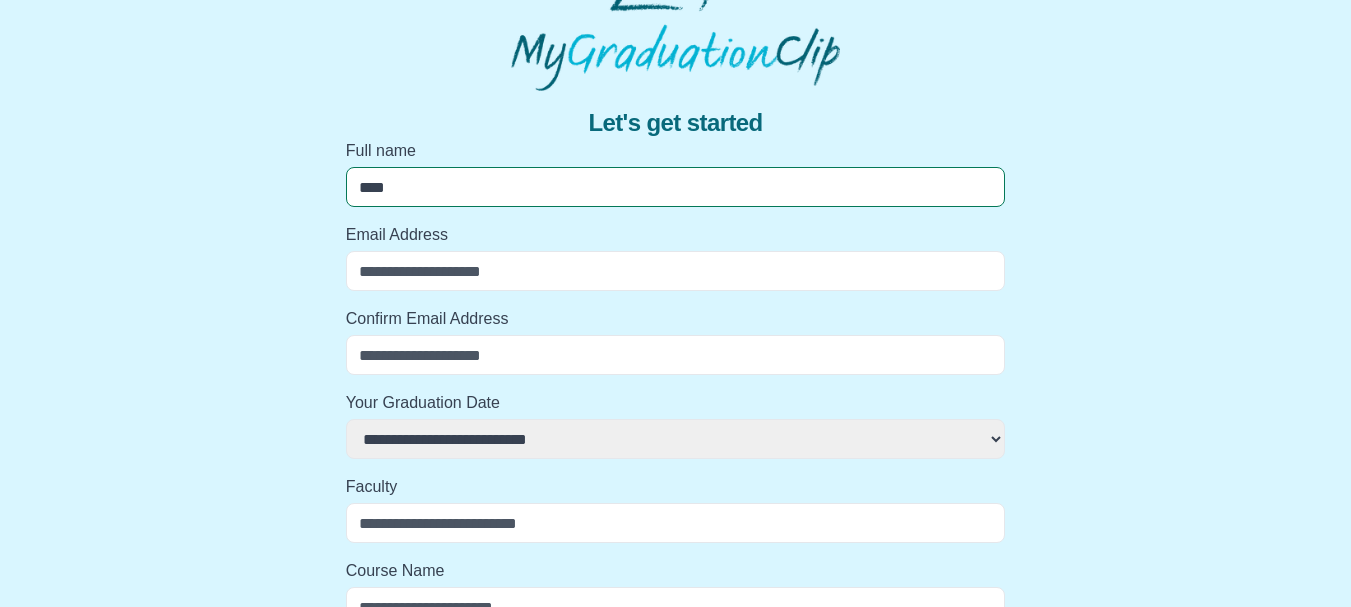 type on "*****" 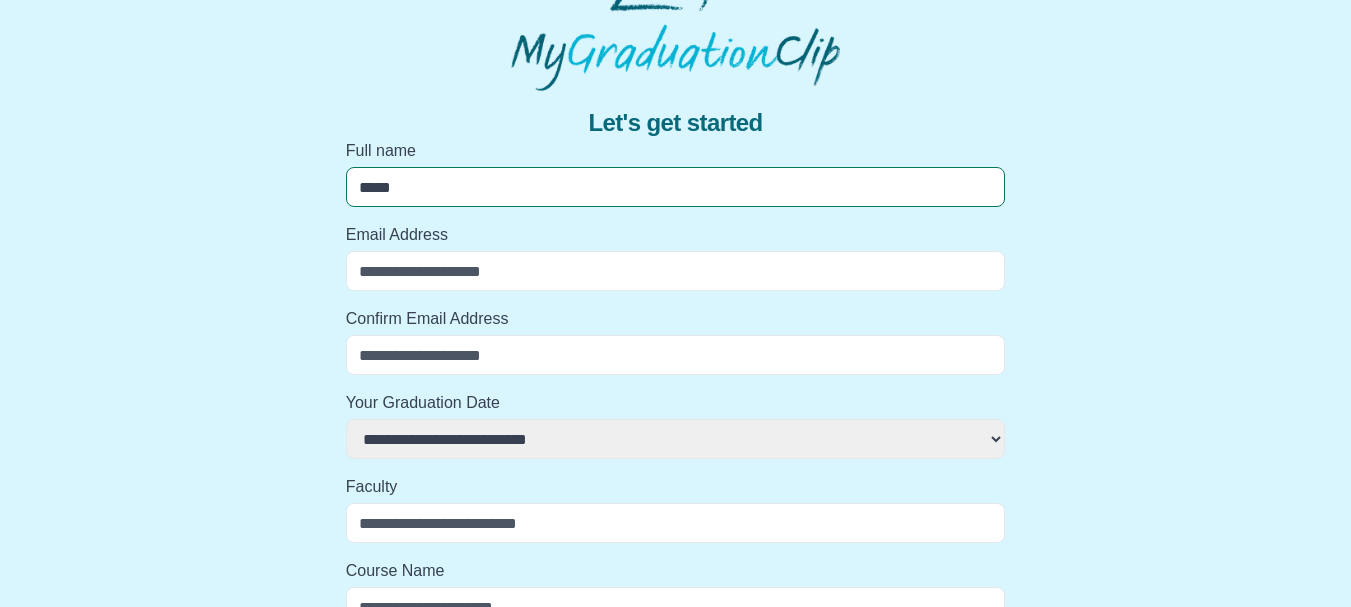 select 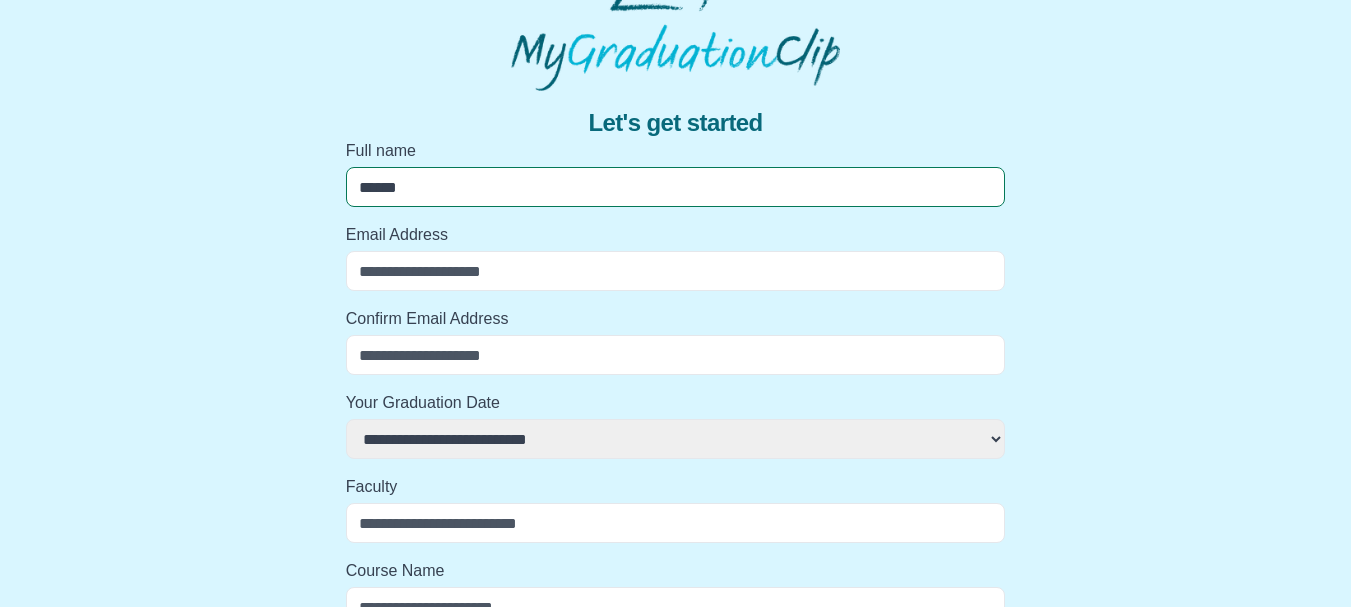 select 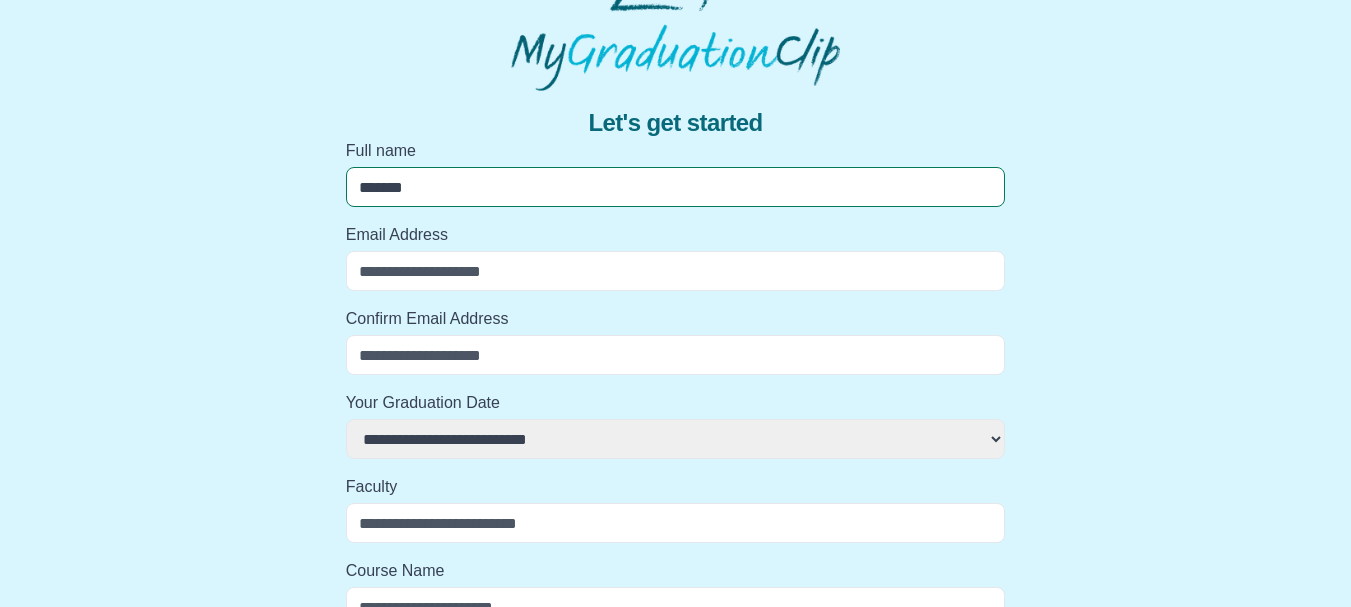 select 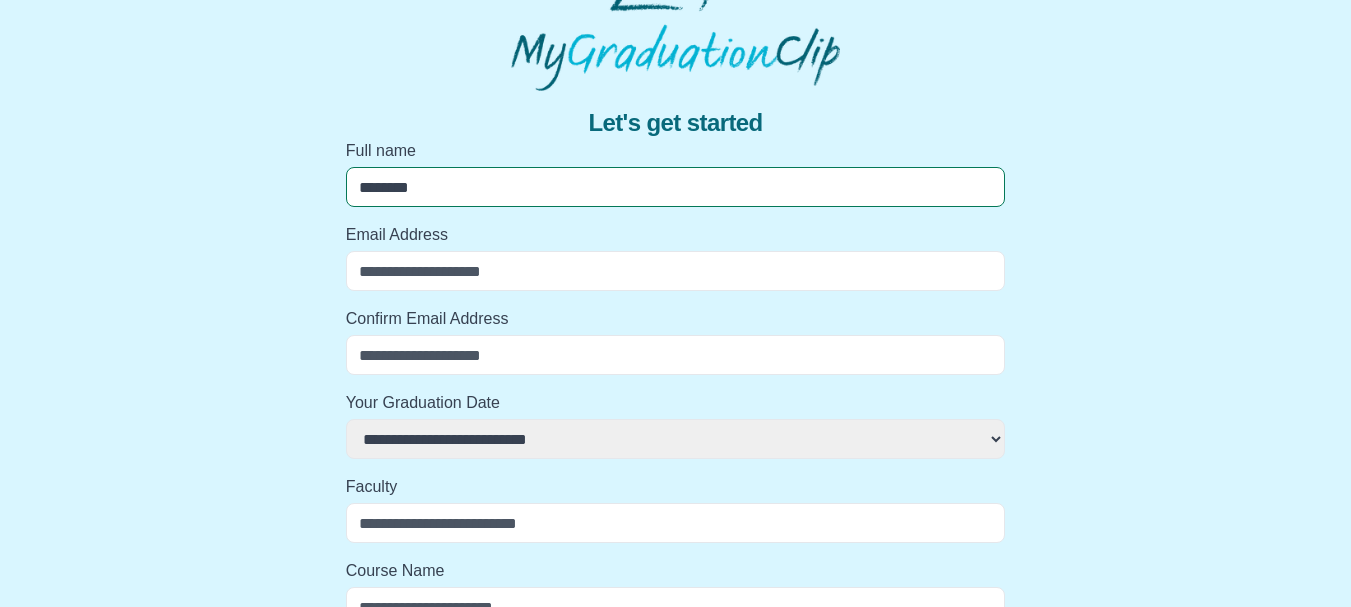 select 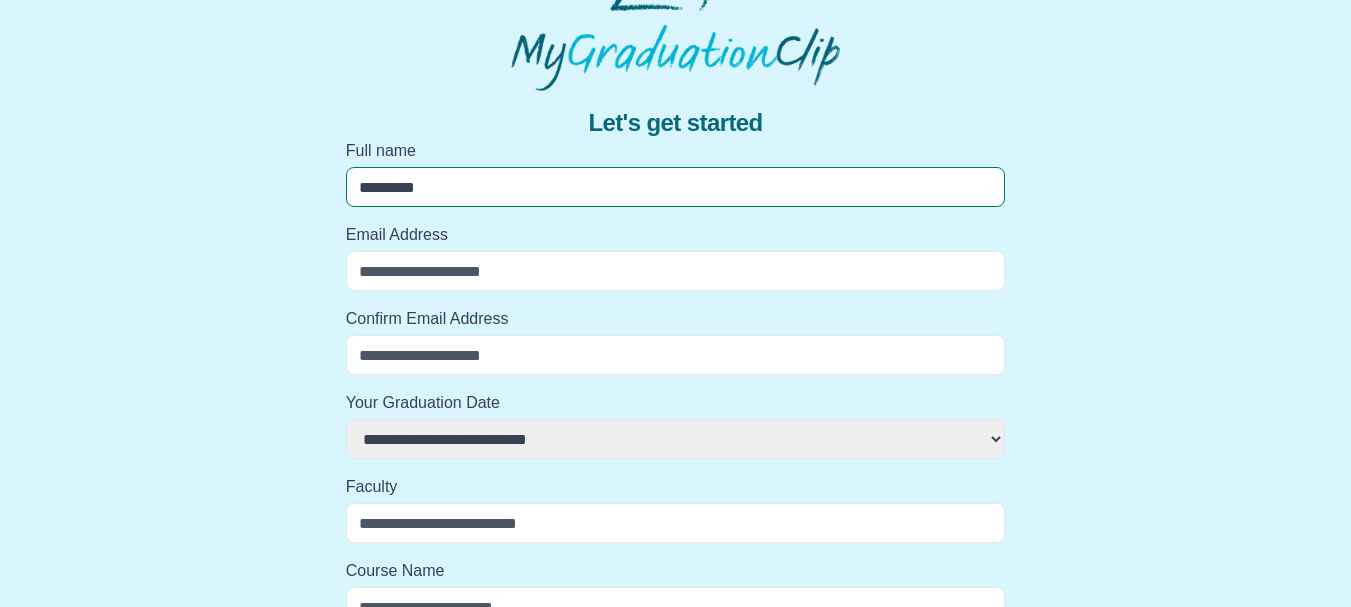 select 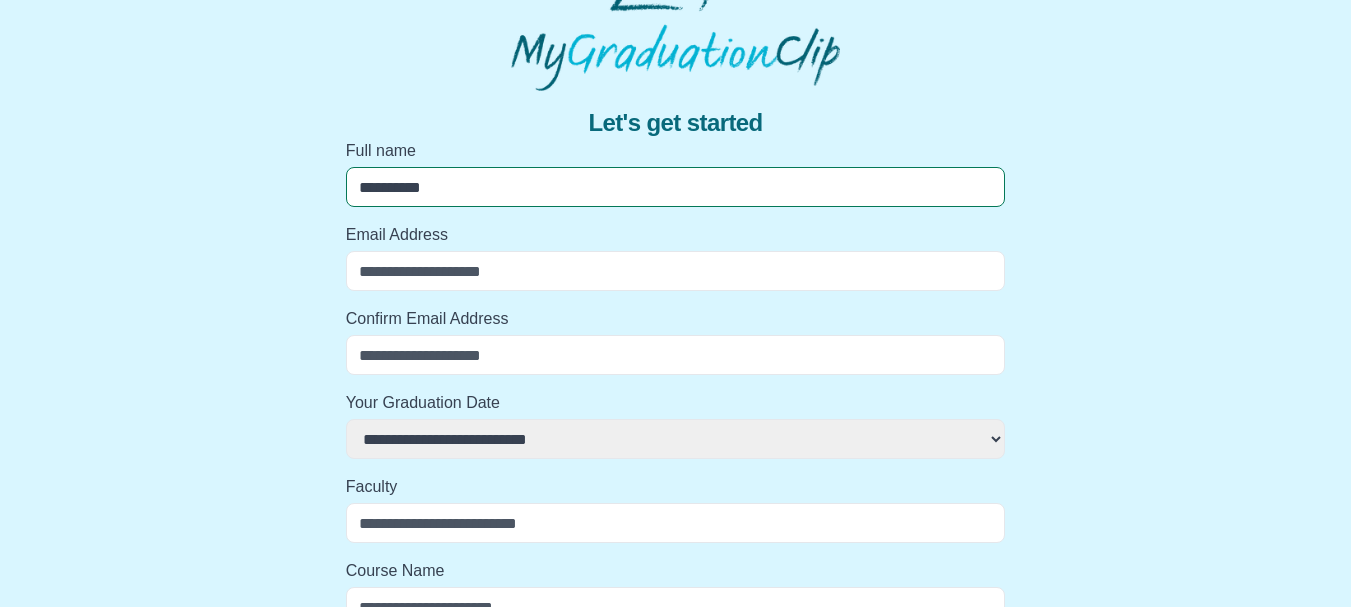 select 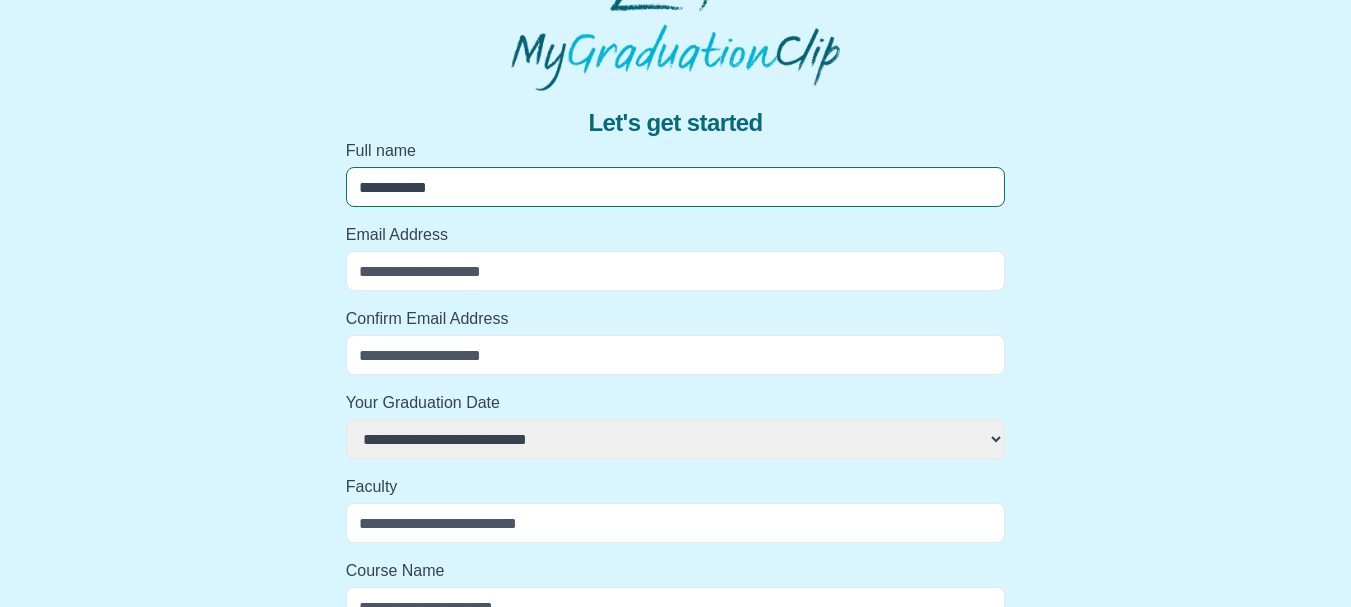 select 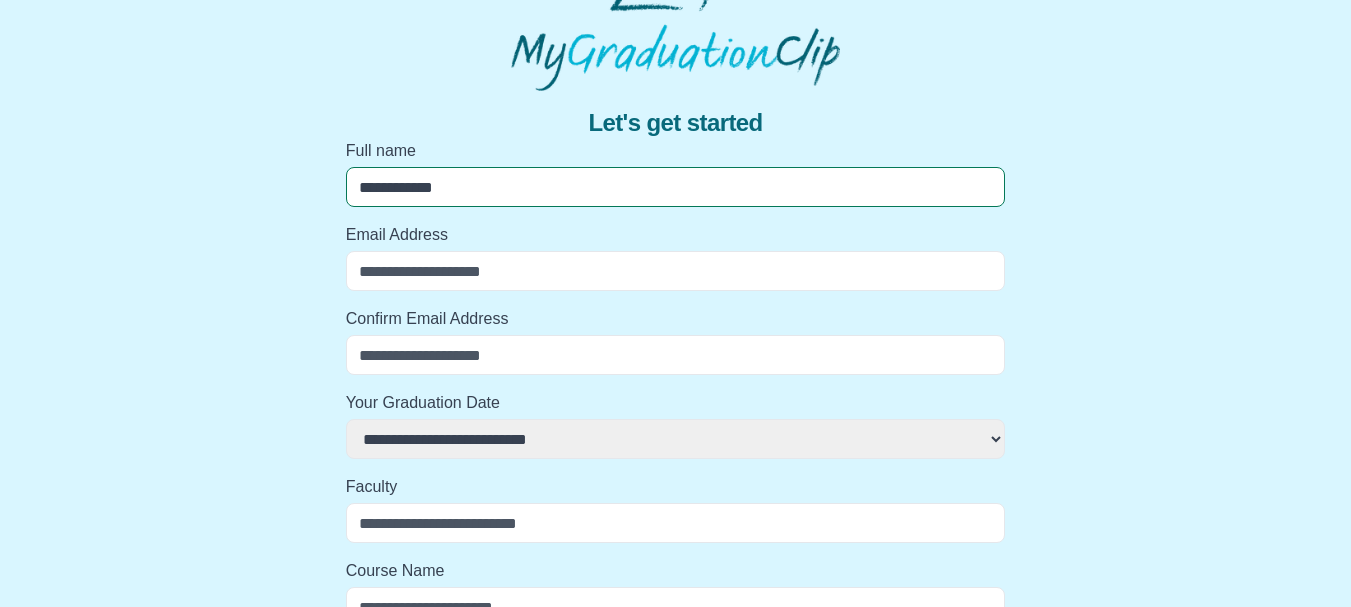 select 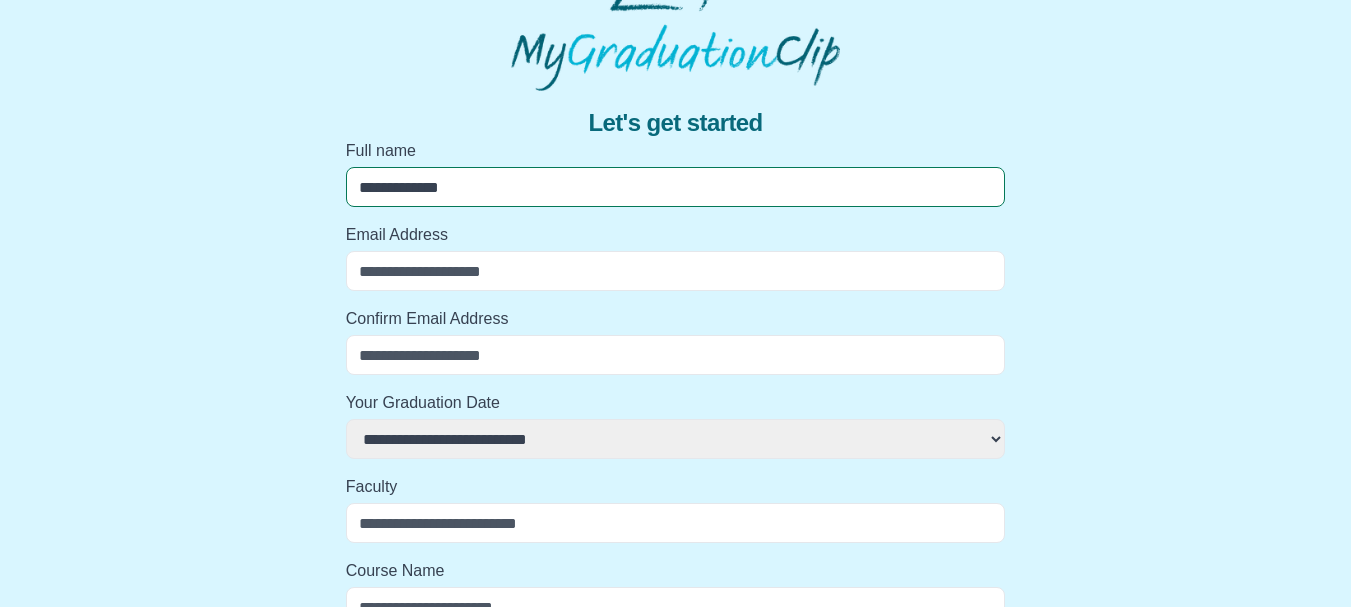select 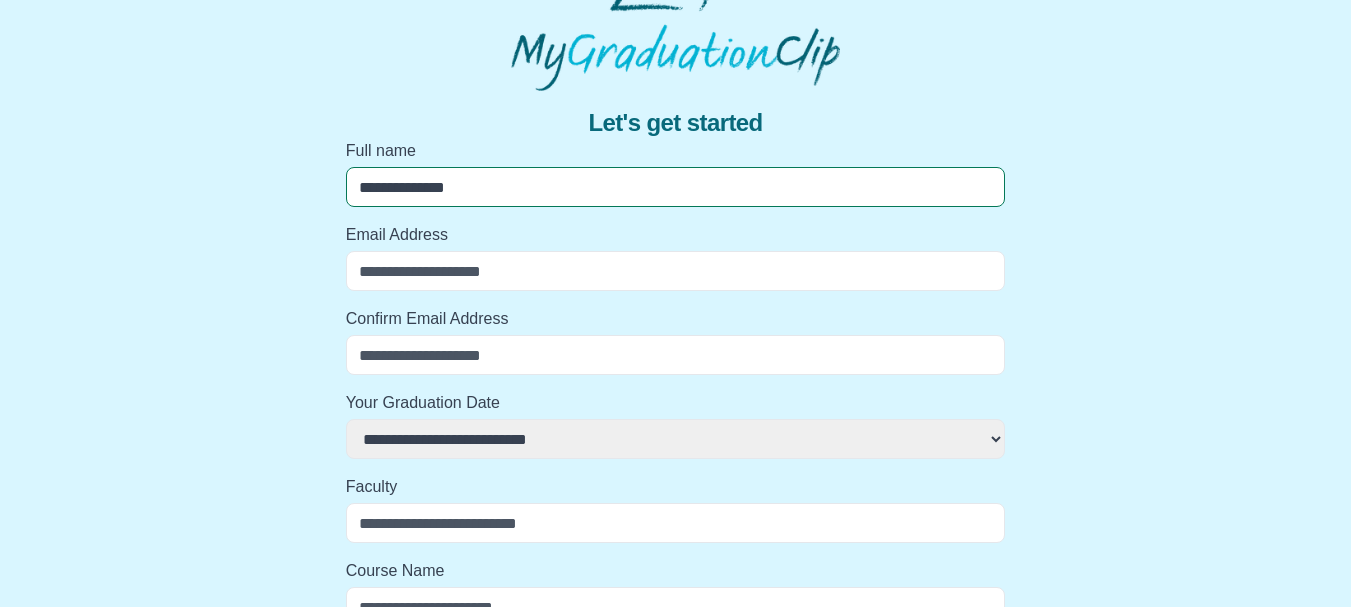 select 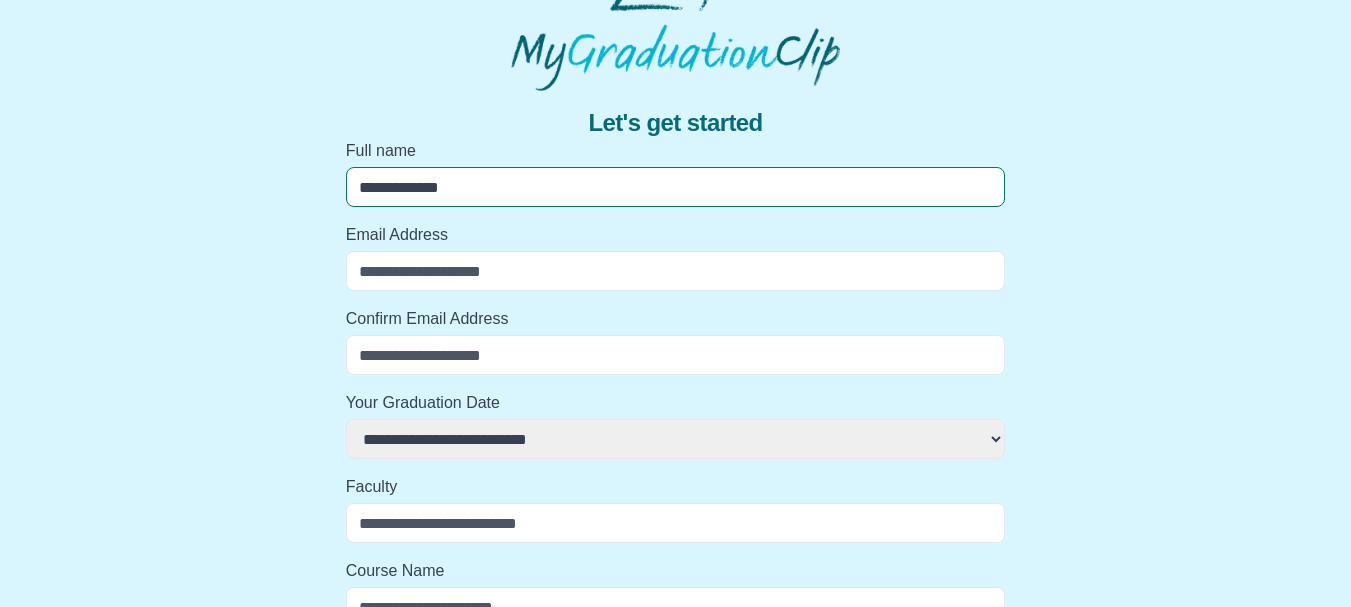 select 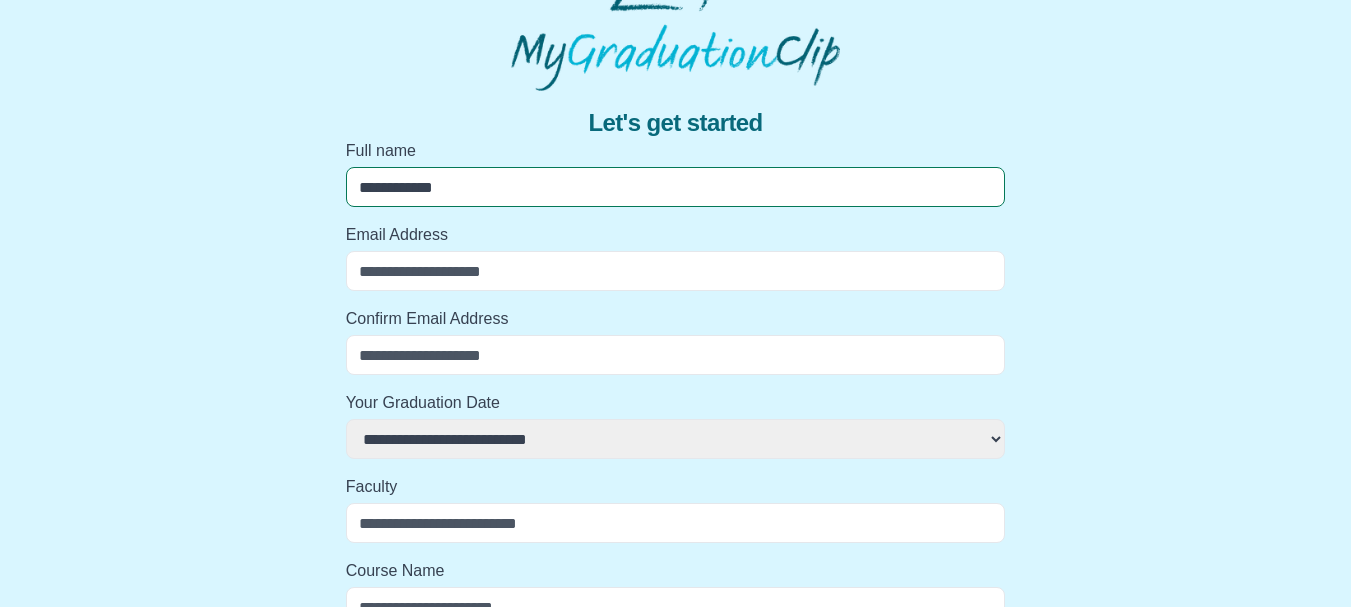 select 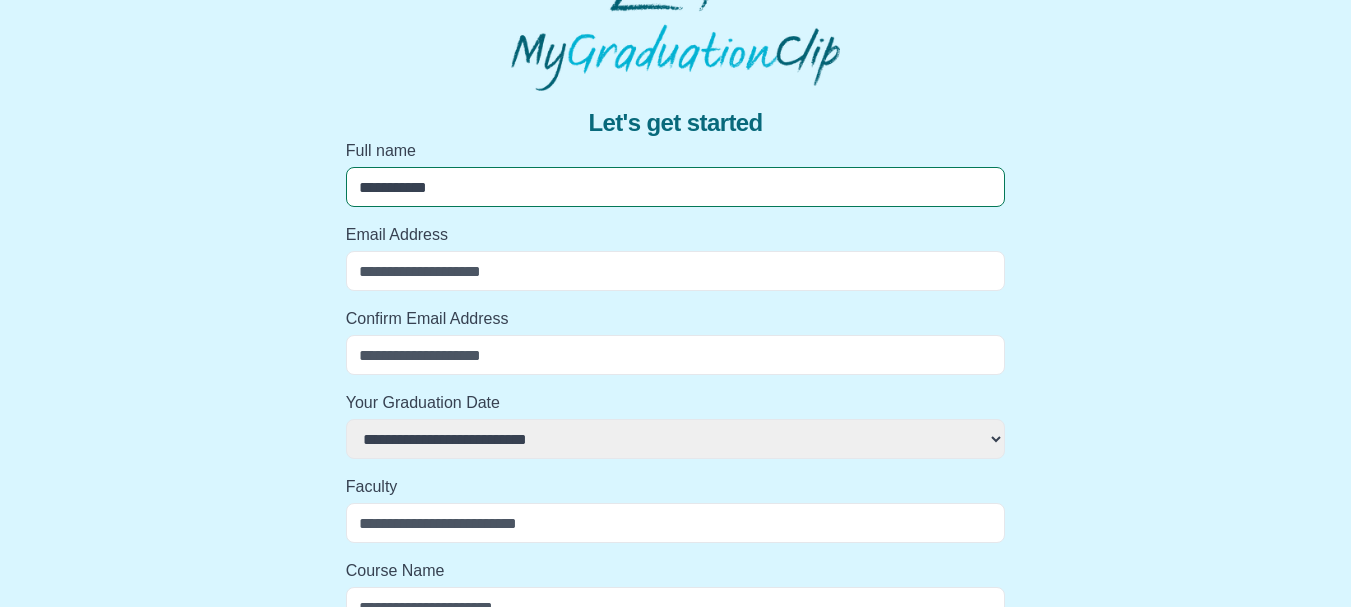 select 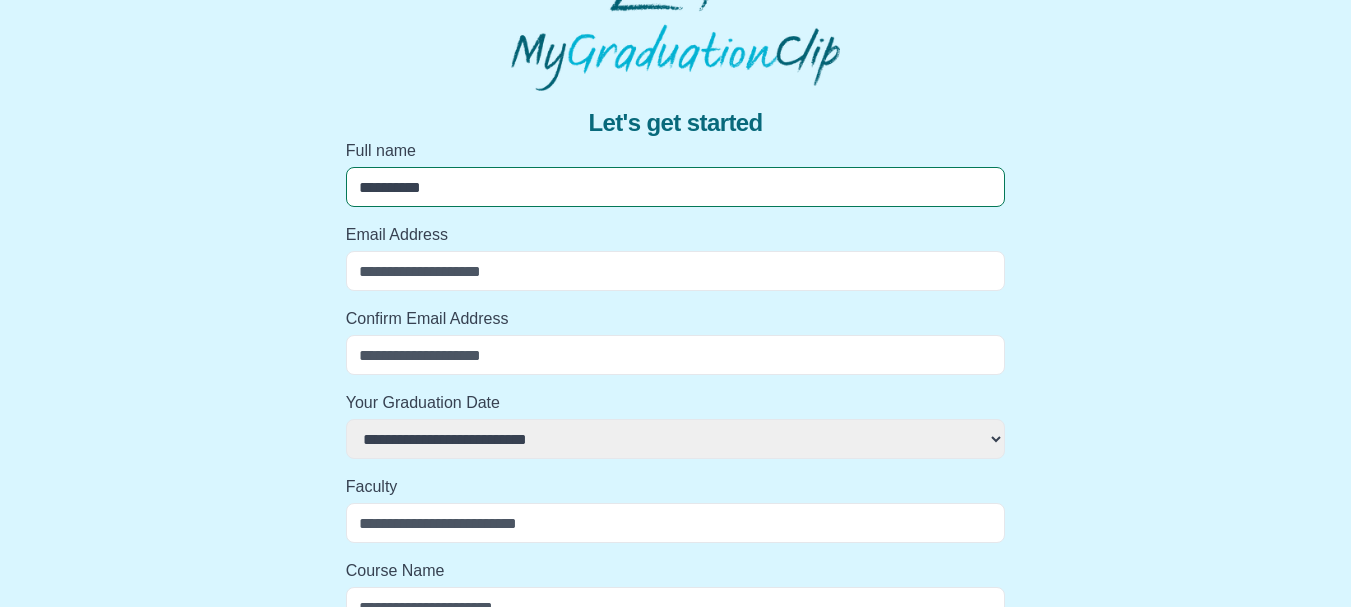select 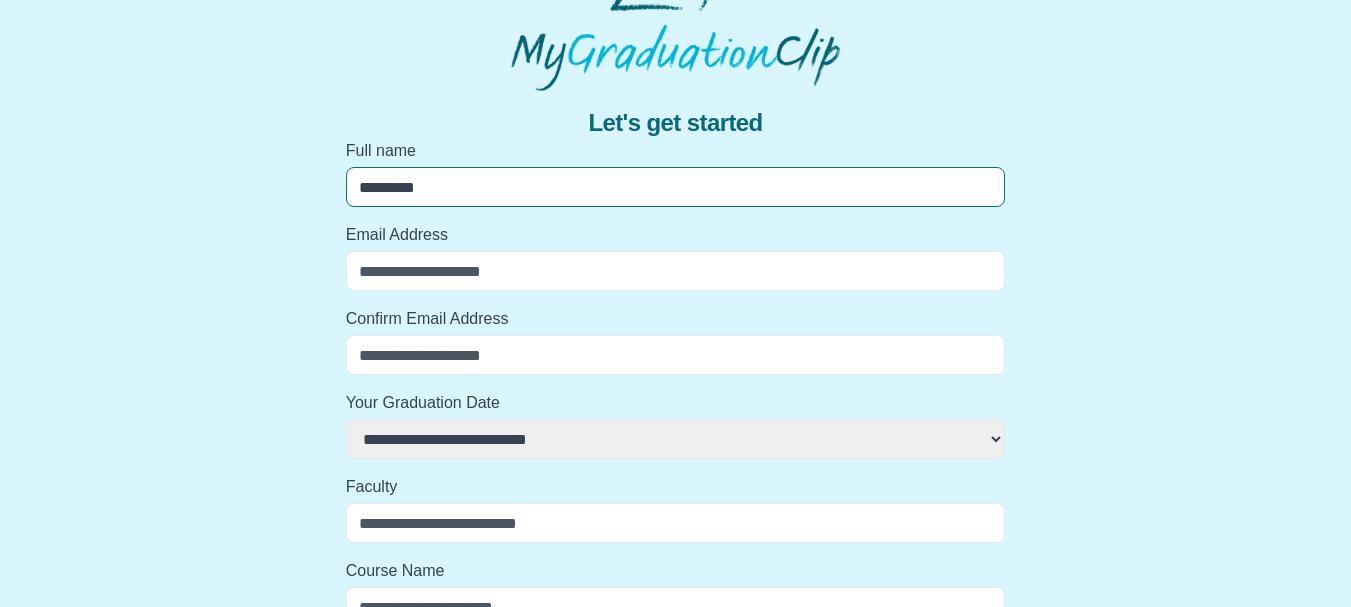 select 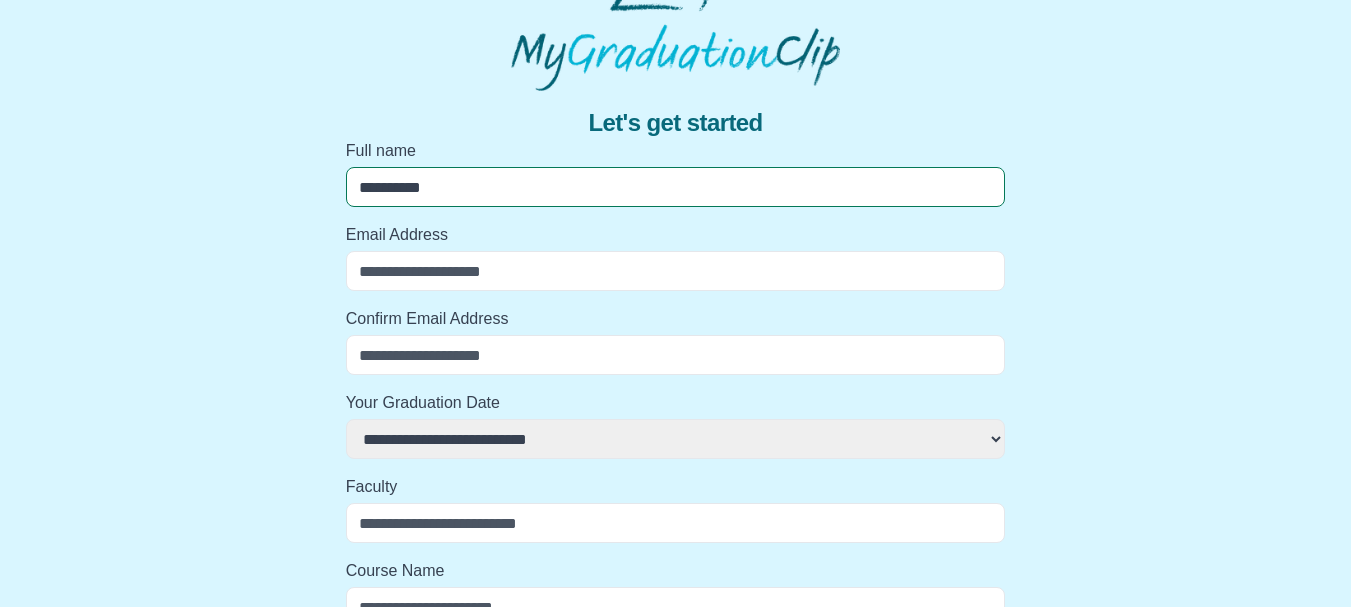 select 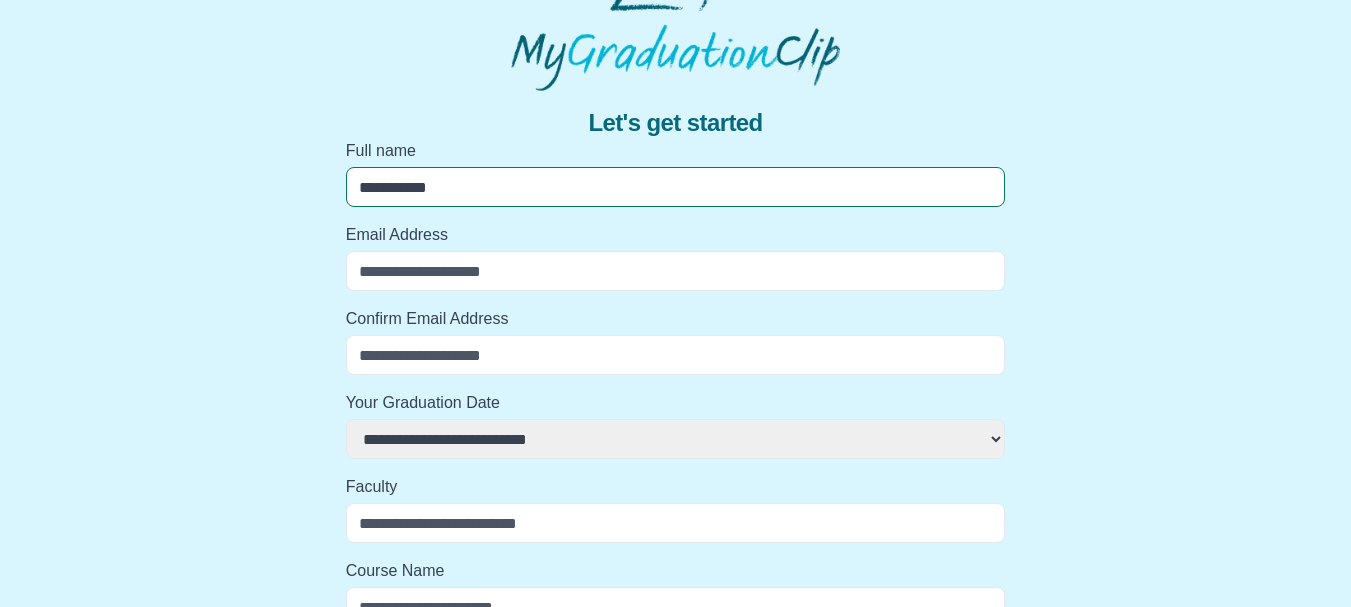 select 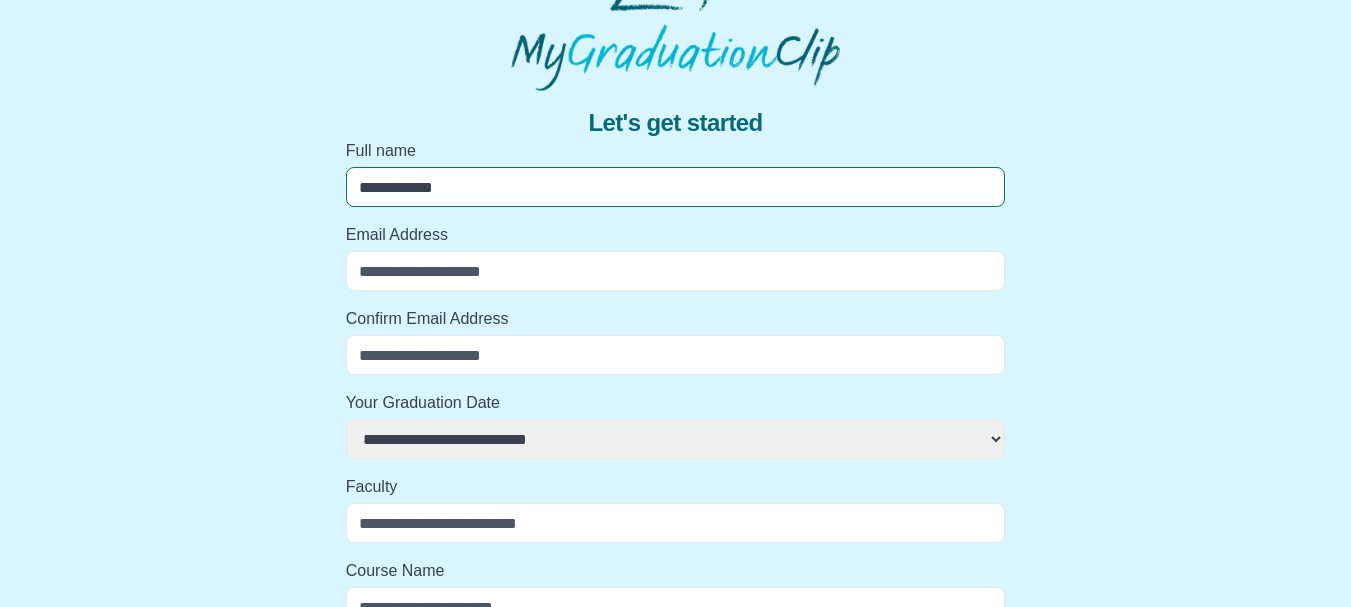 select 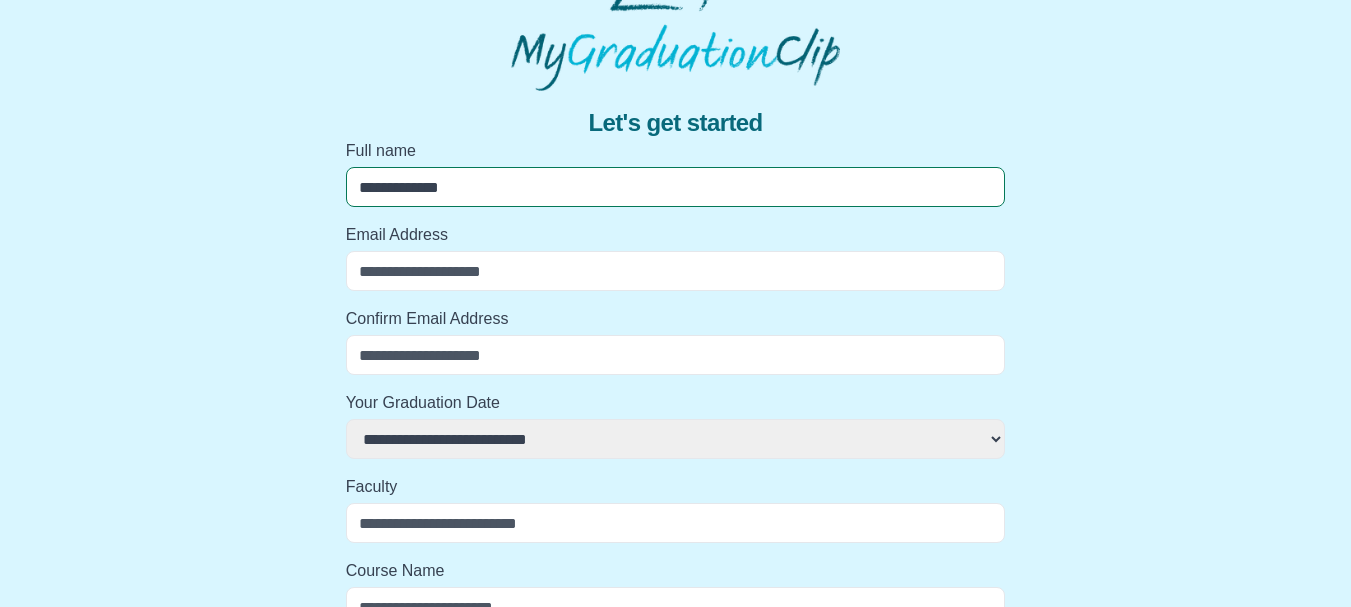 select 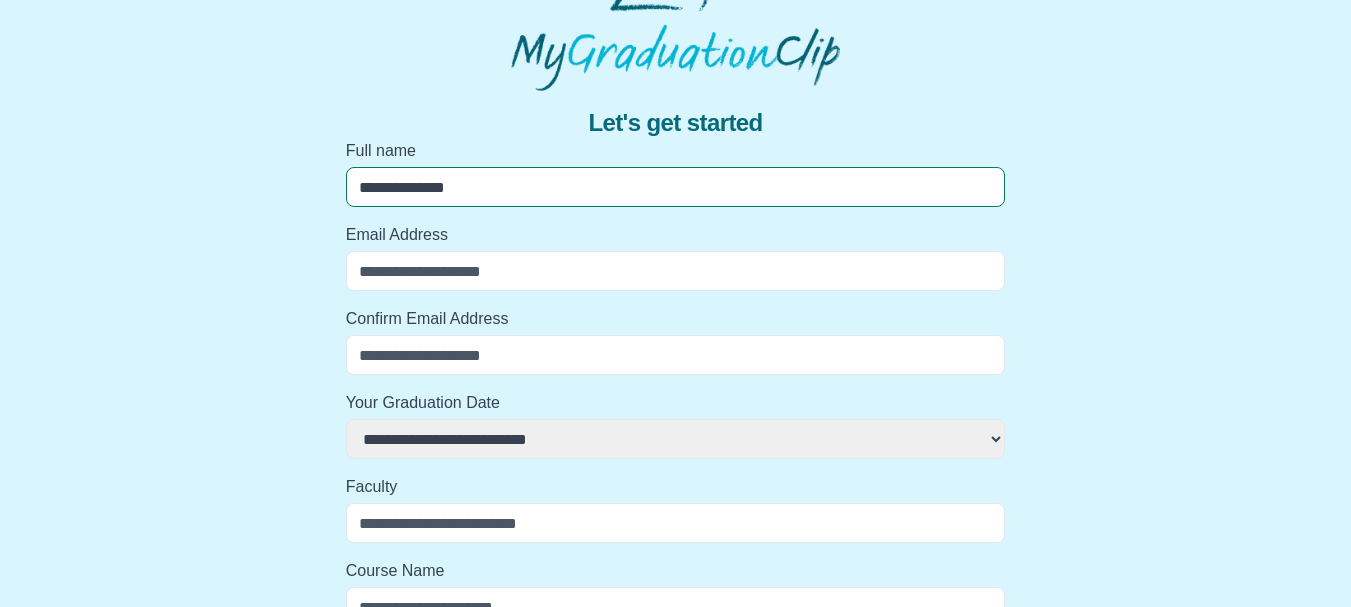 select 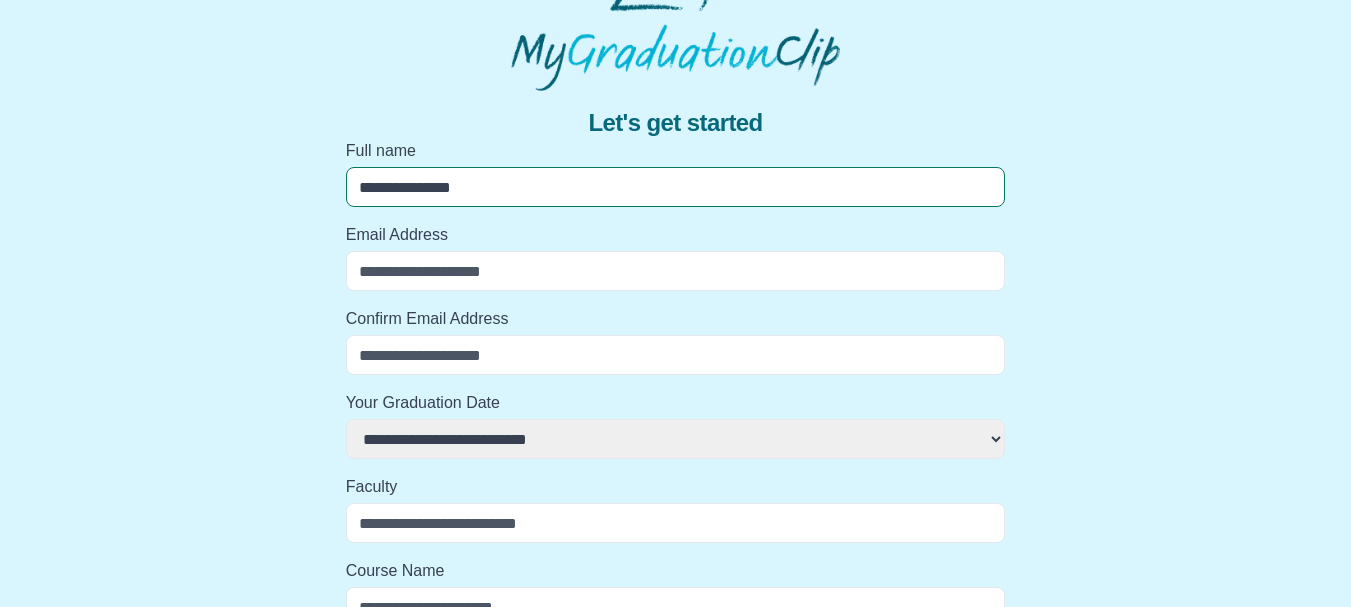 select 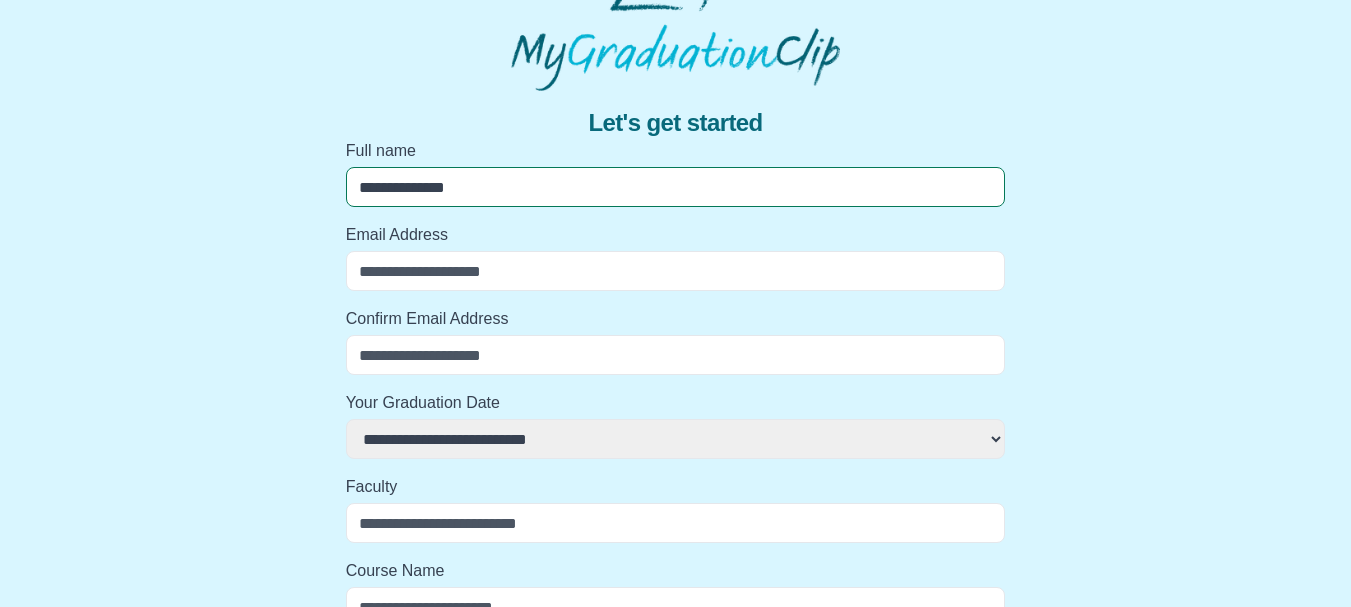 select 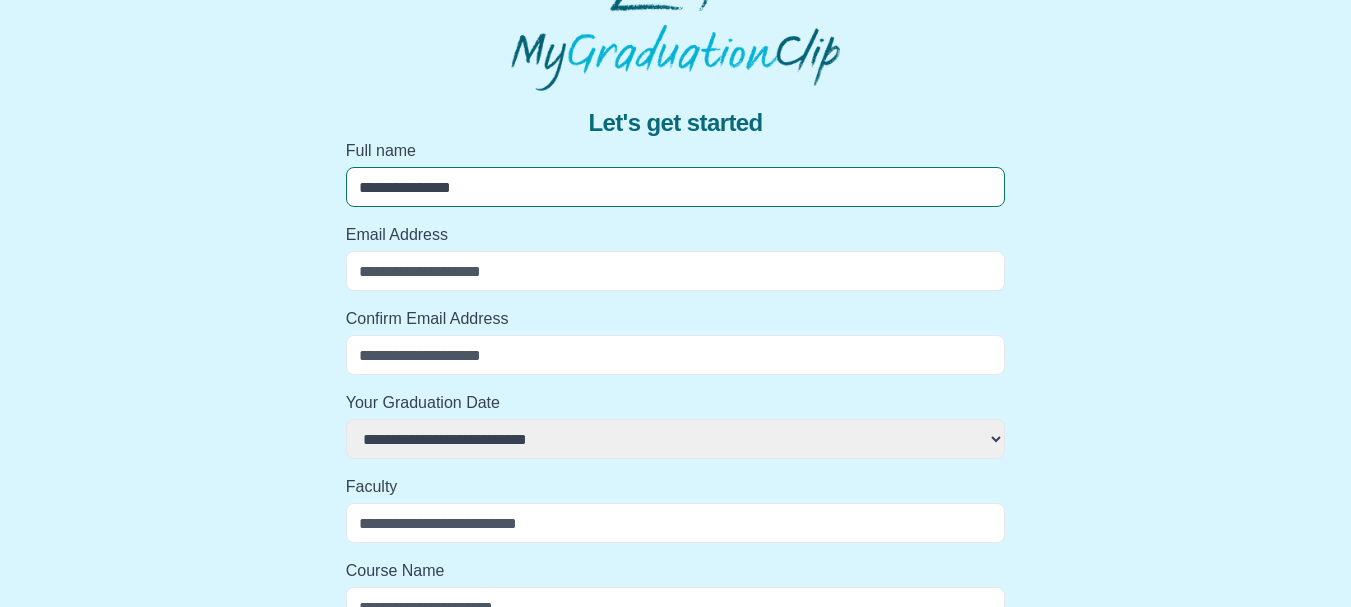 select 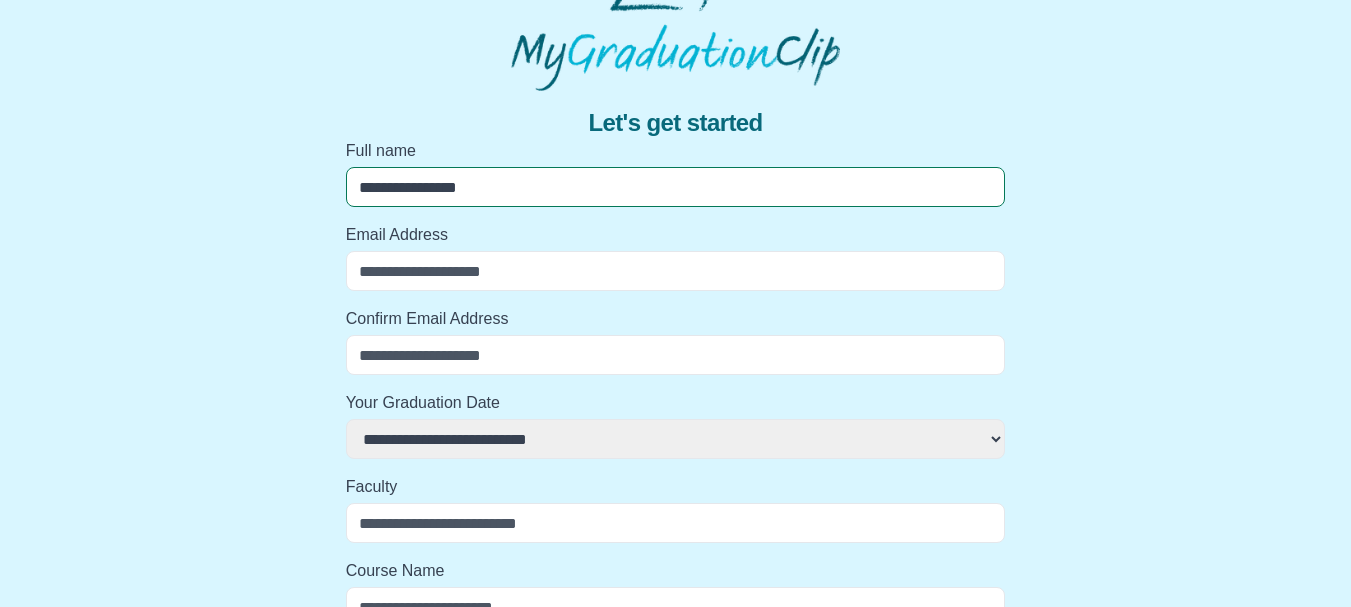 select 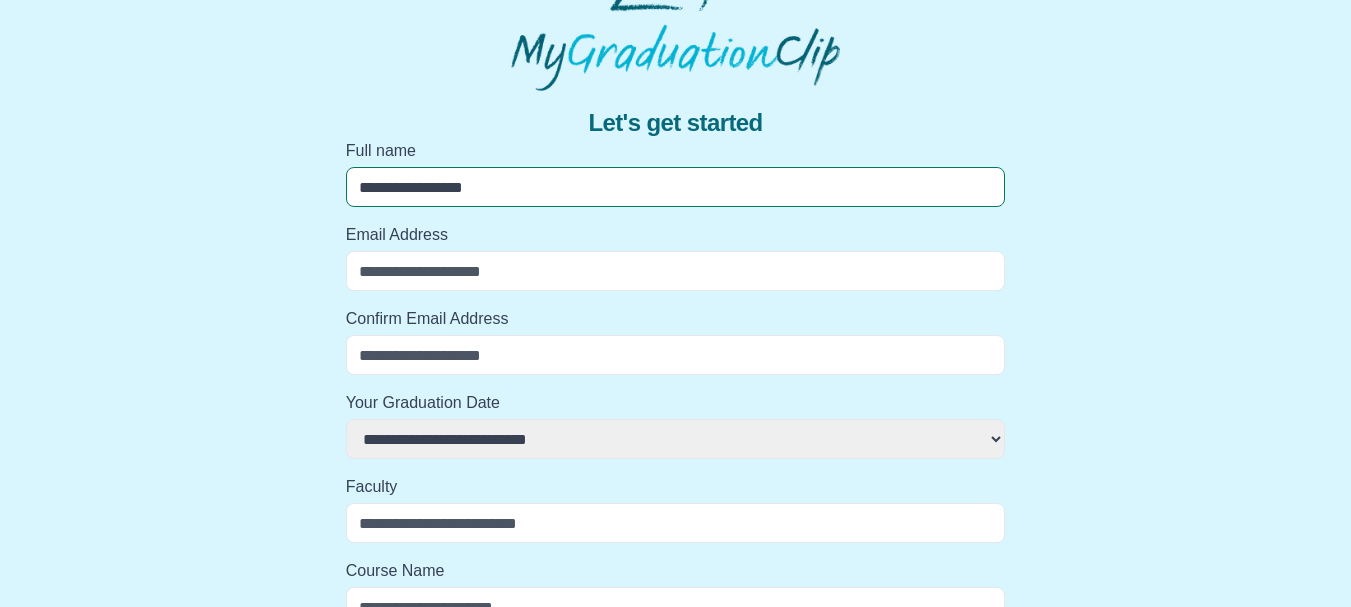 select 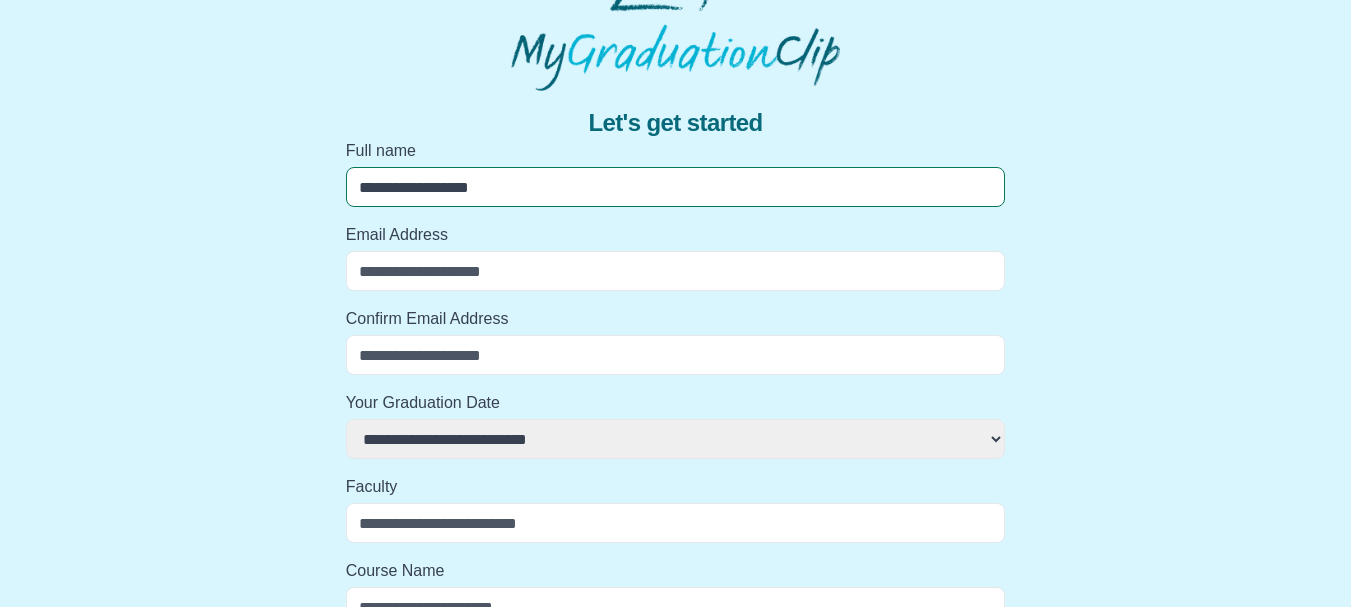 select 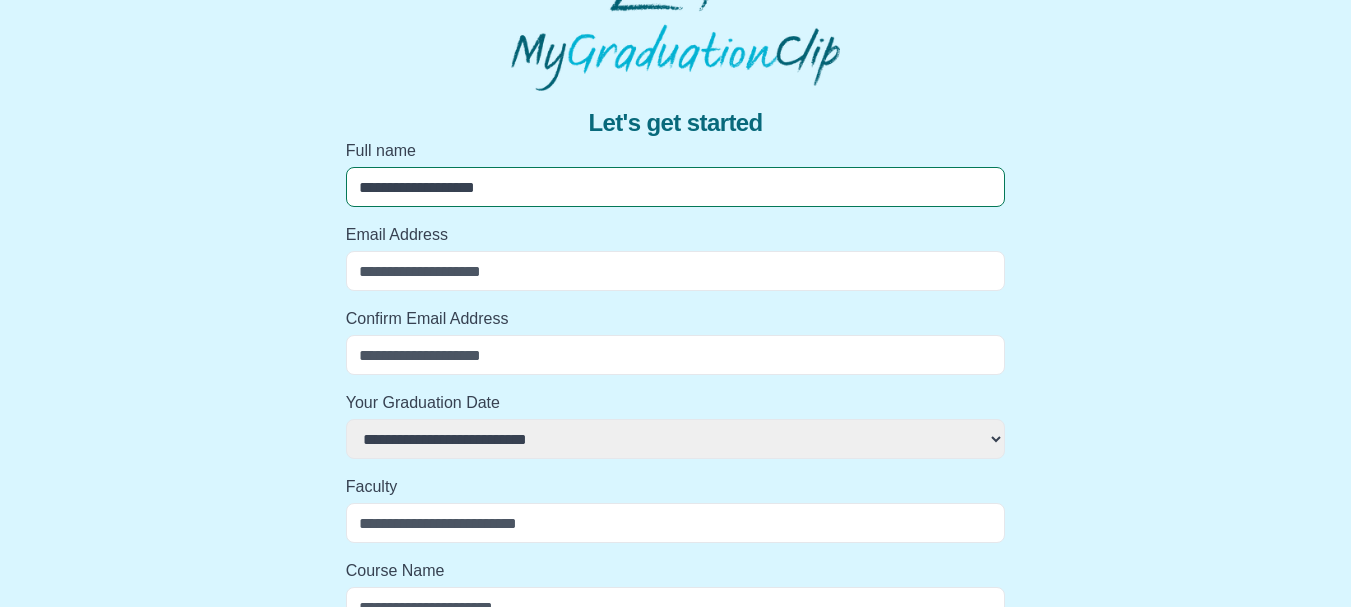 select 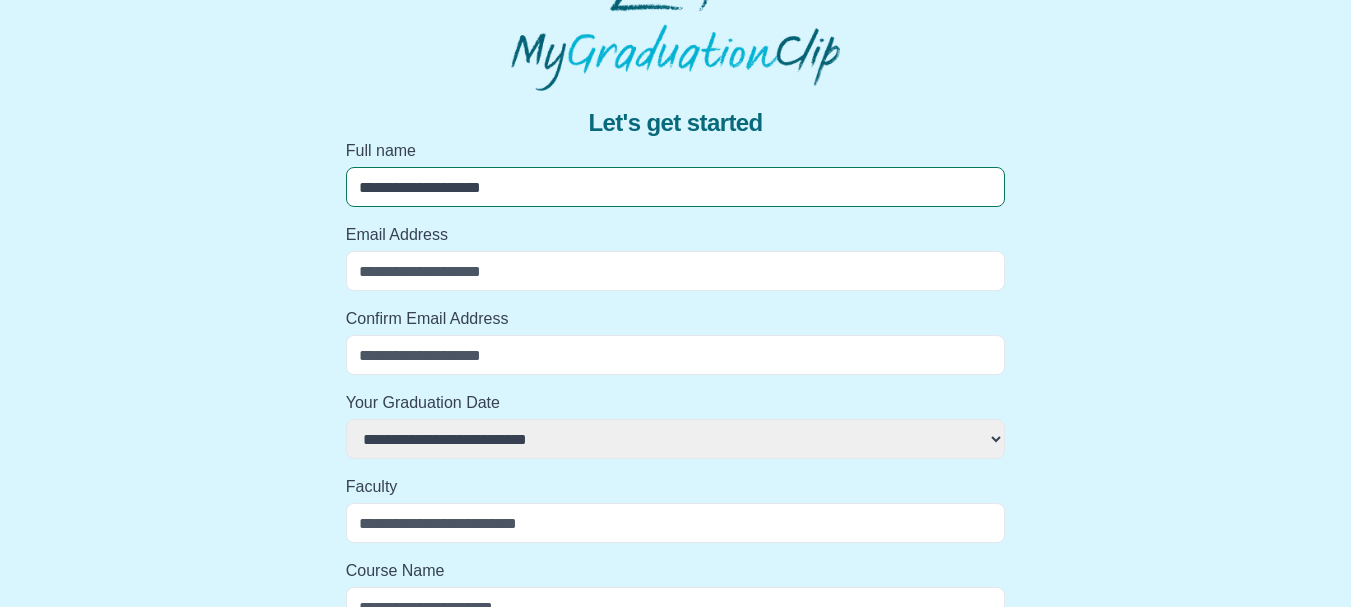 select 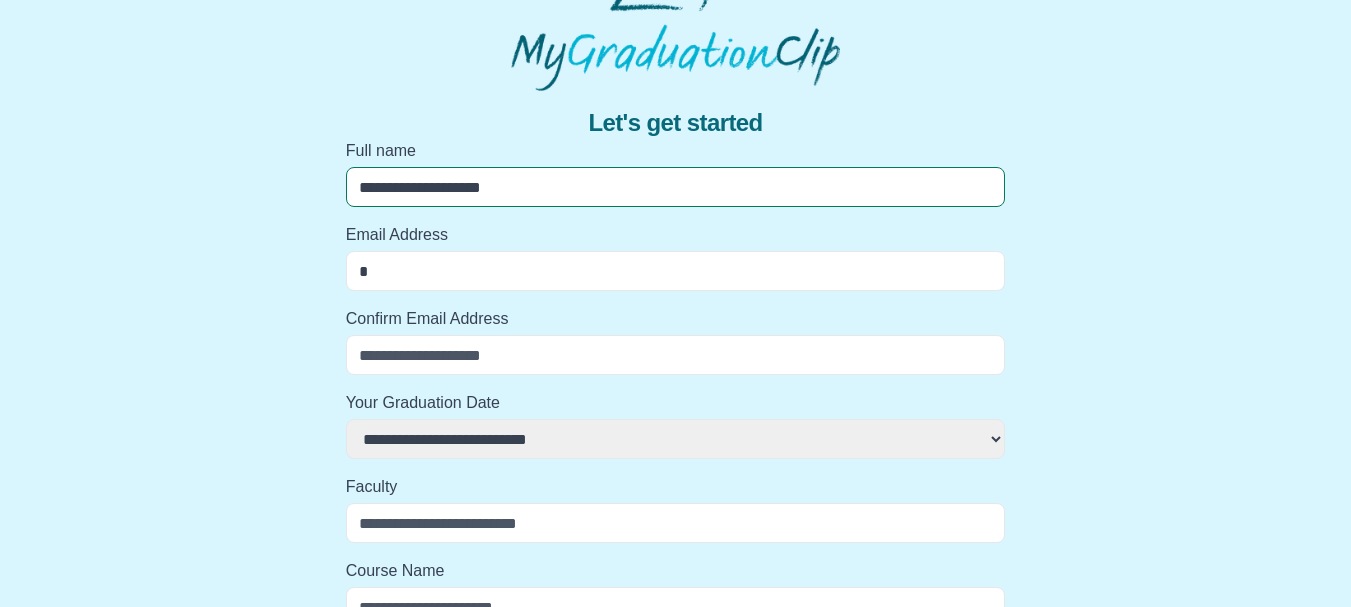 select 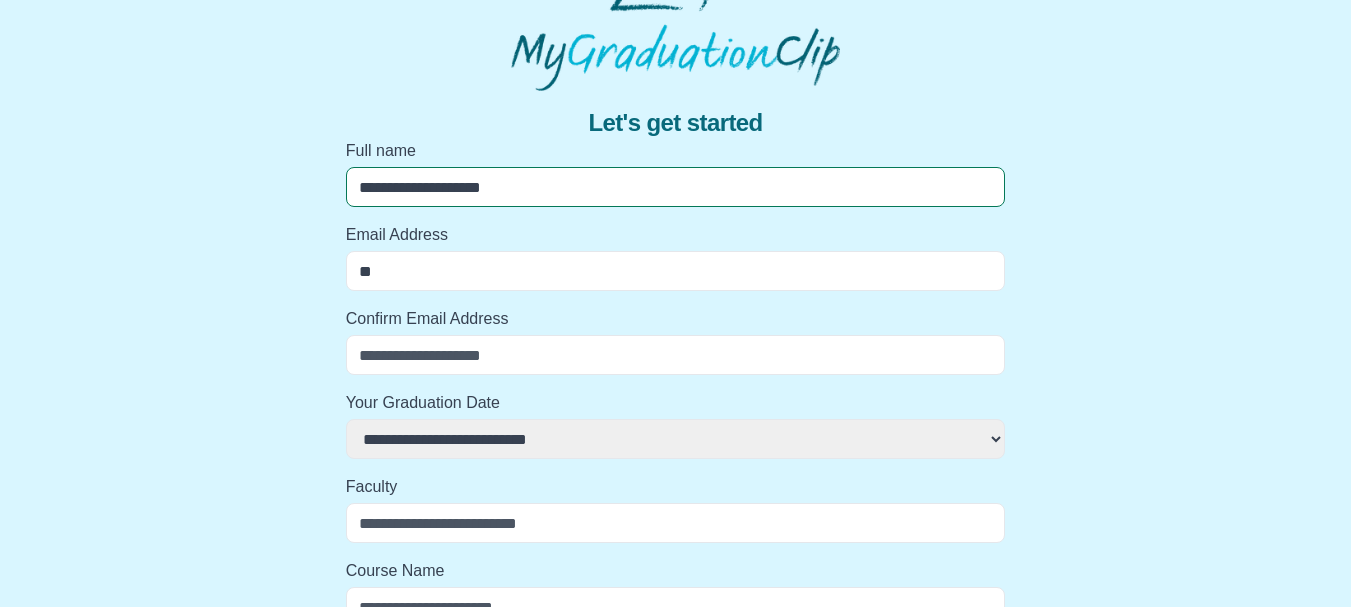 select 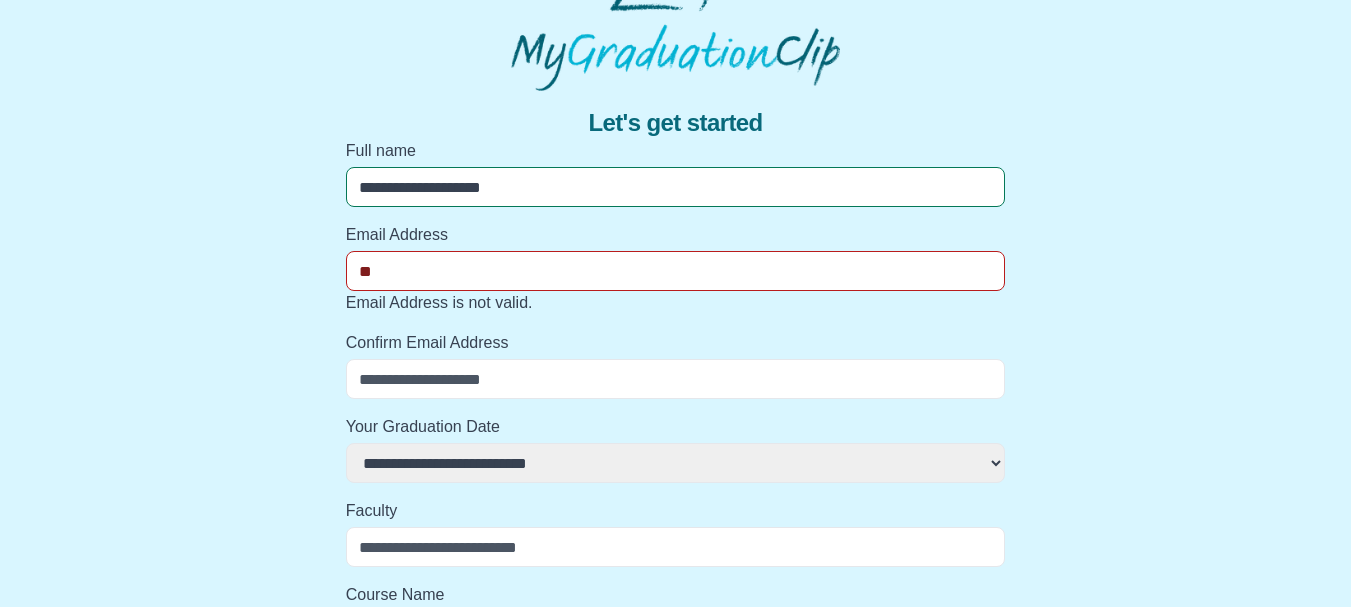 type on "**********" 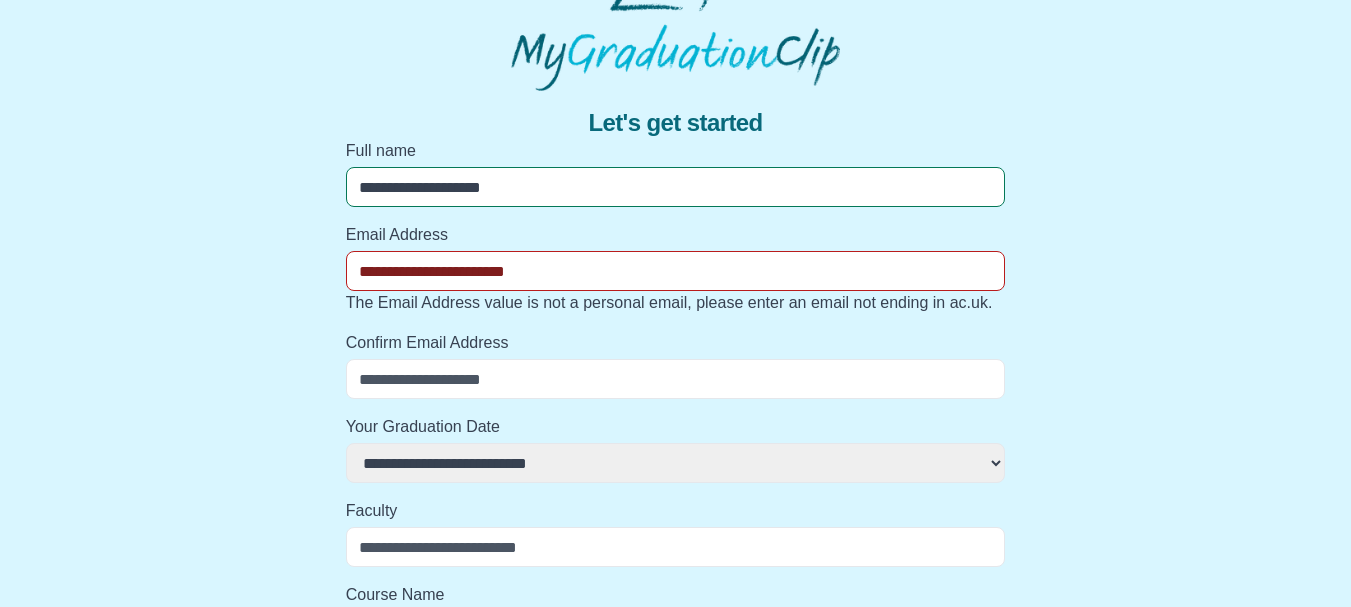 select 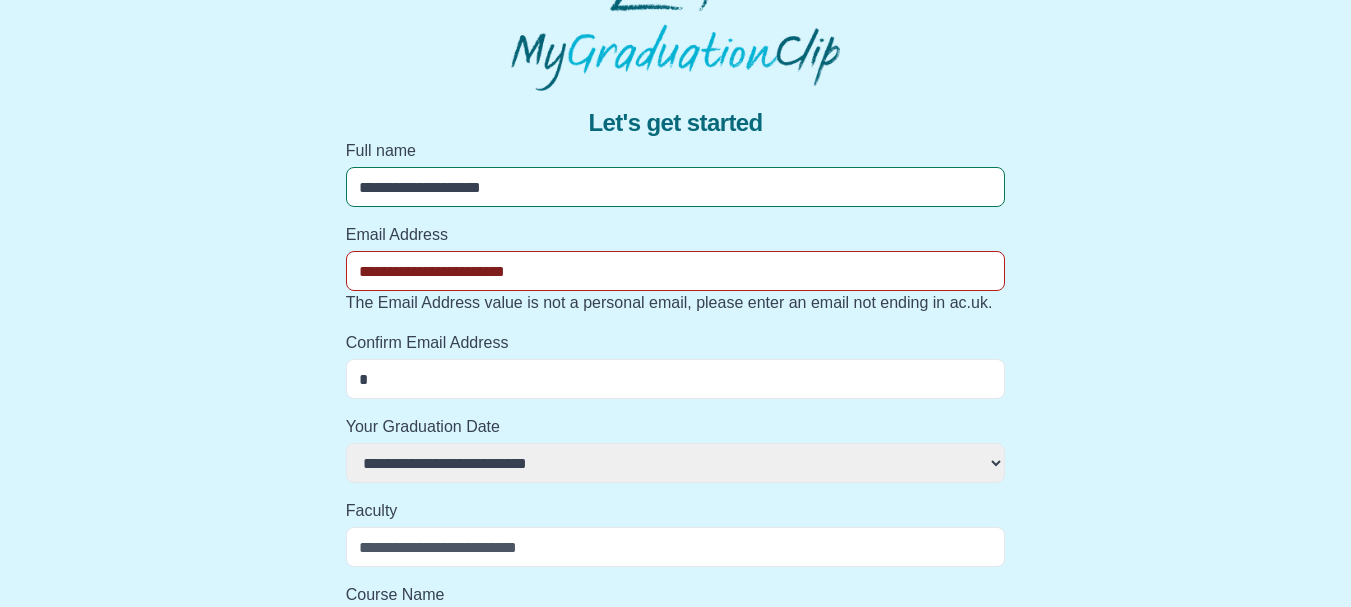 select 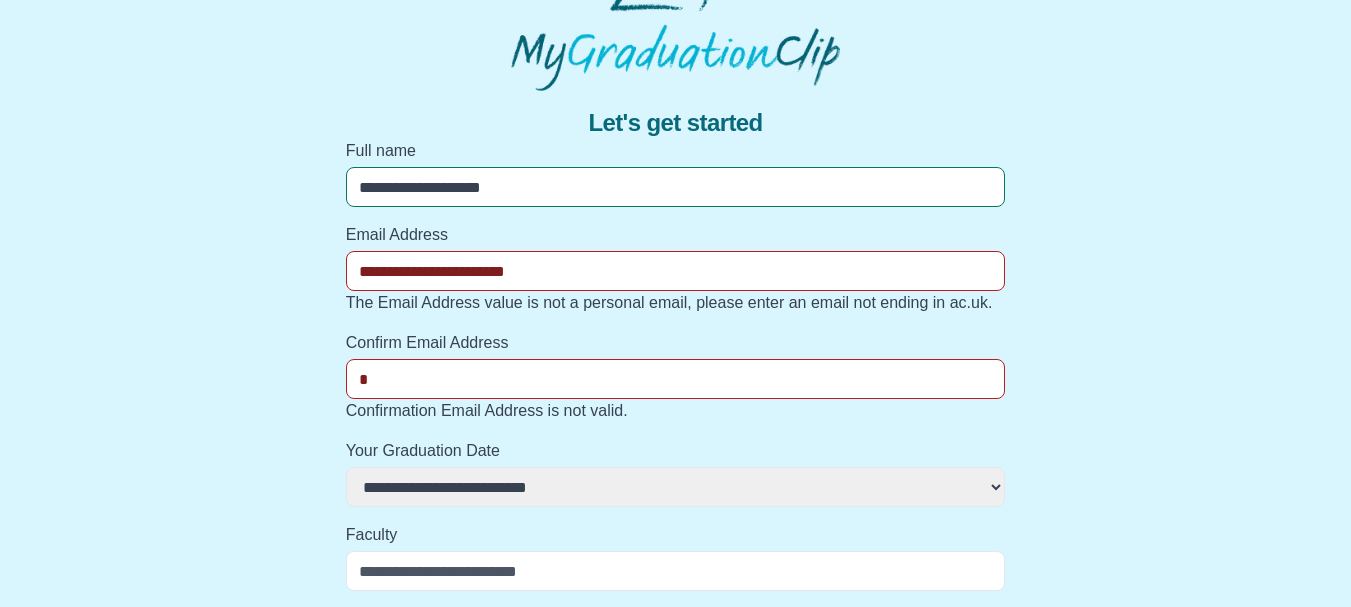 type on "**" 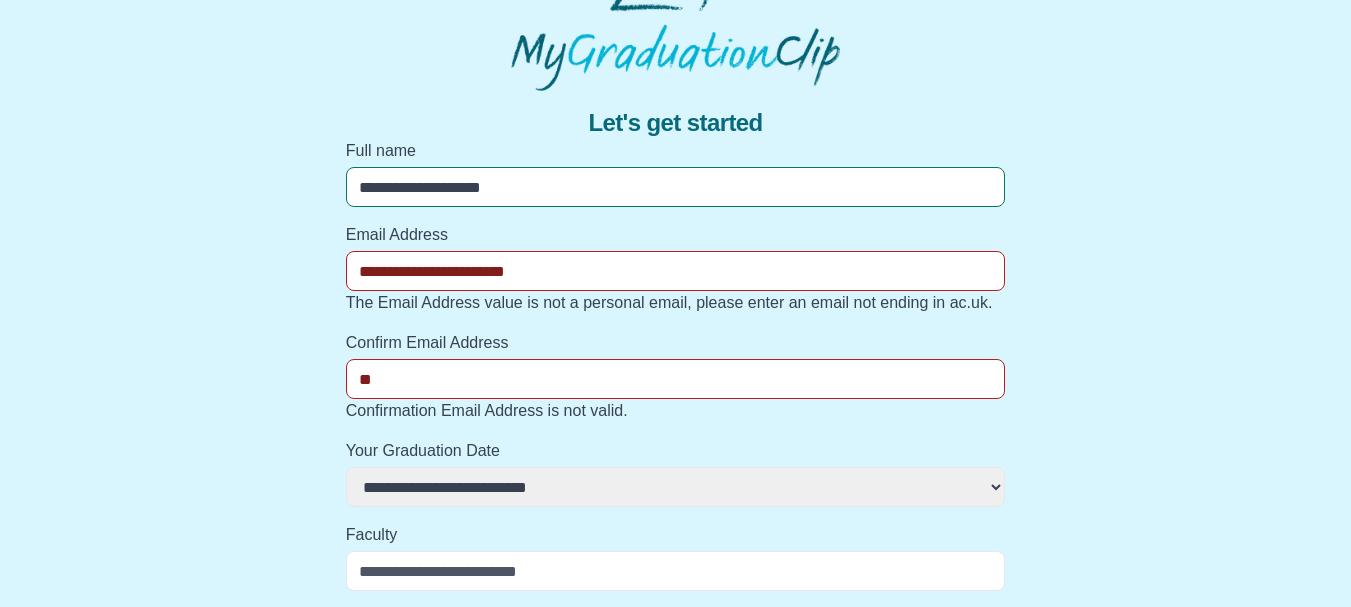 select 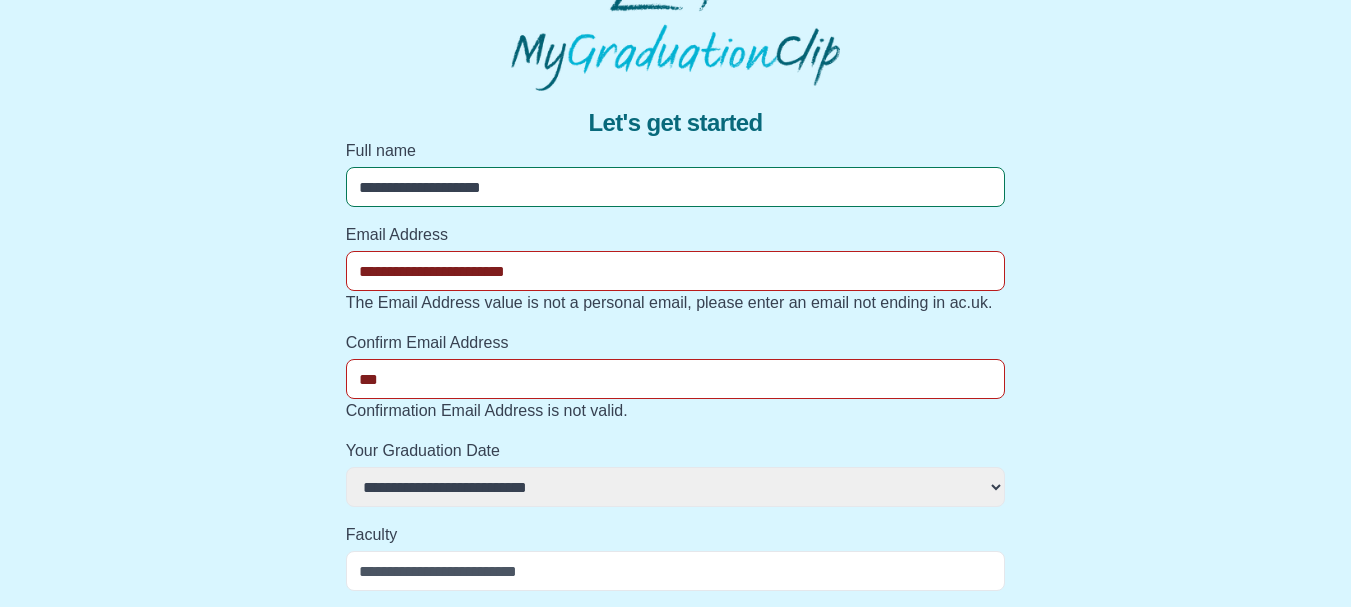 select 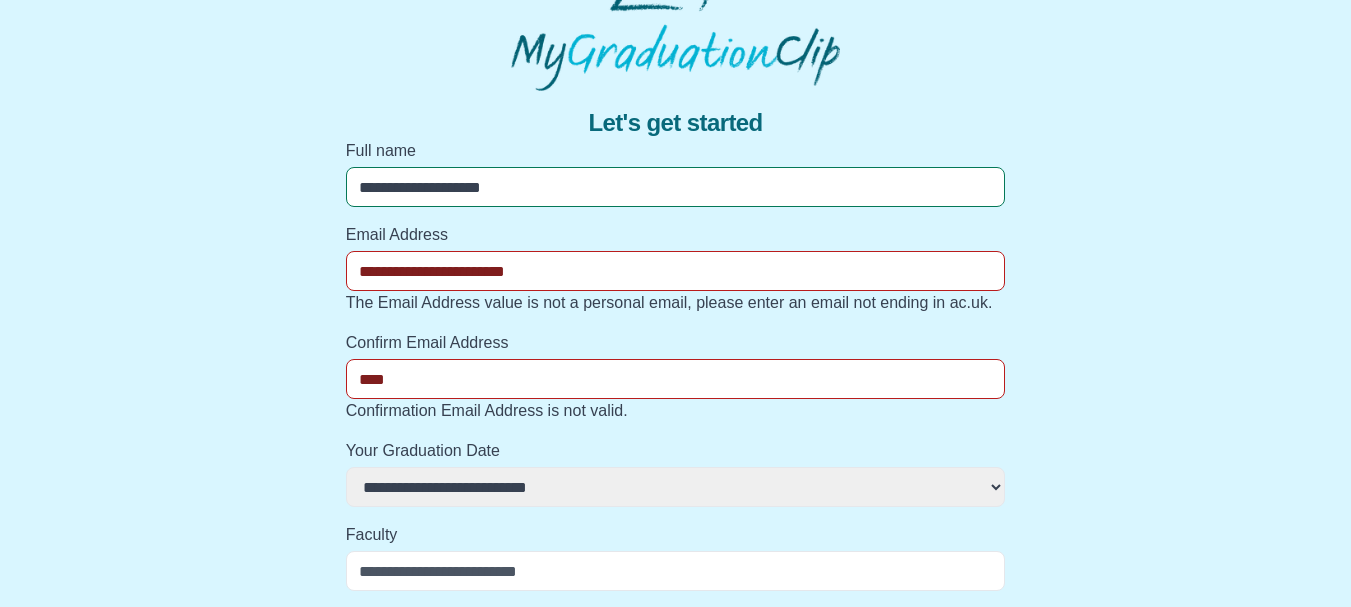 select 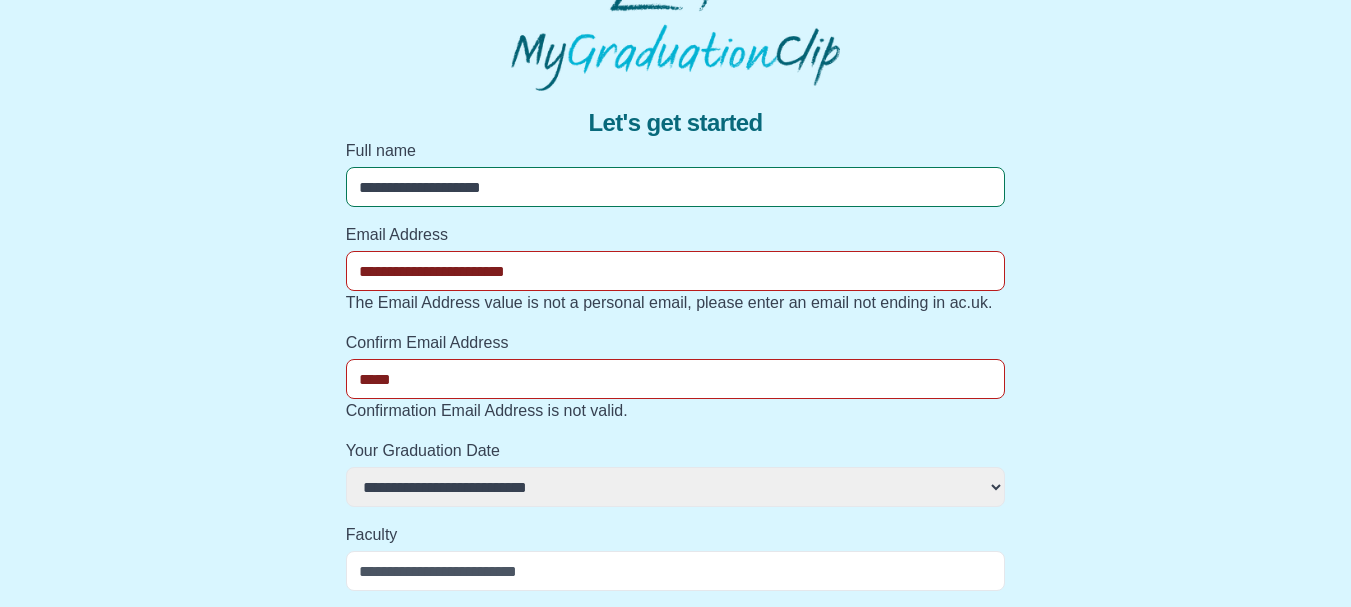 select 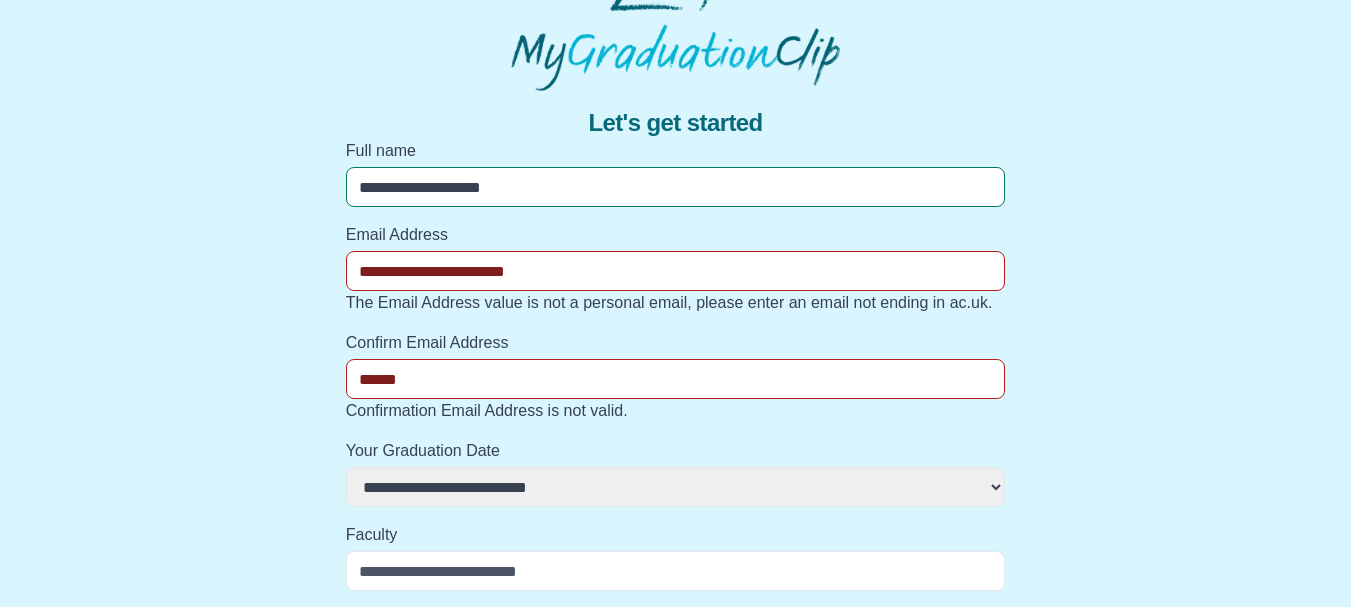 select 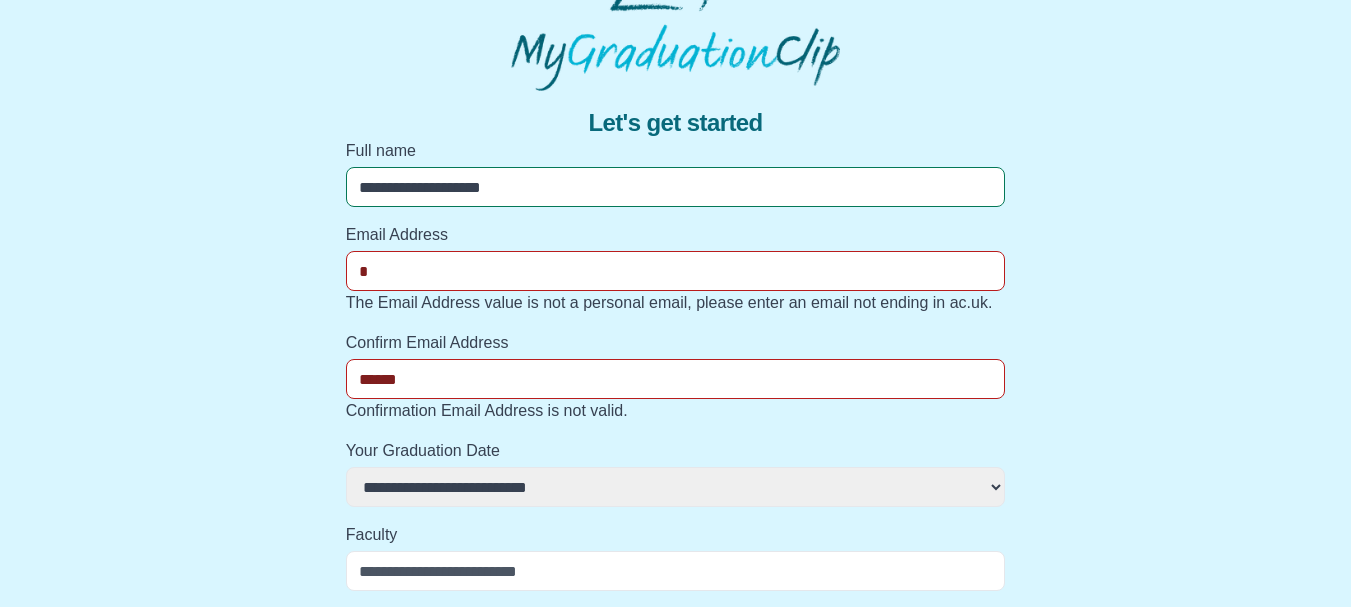 select 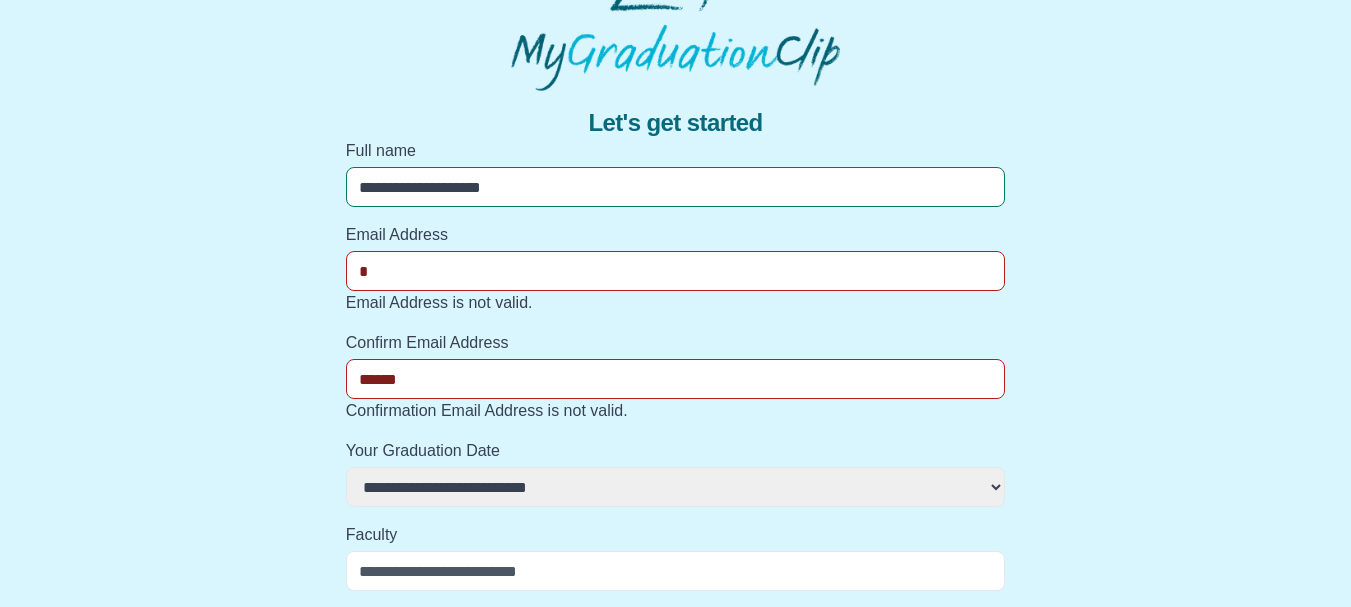 type on "**" 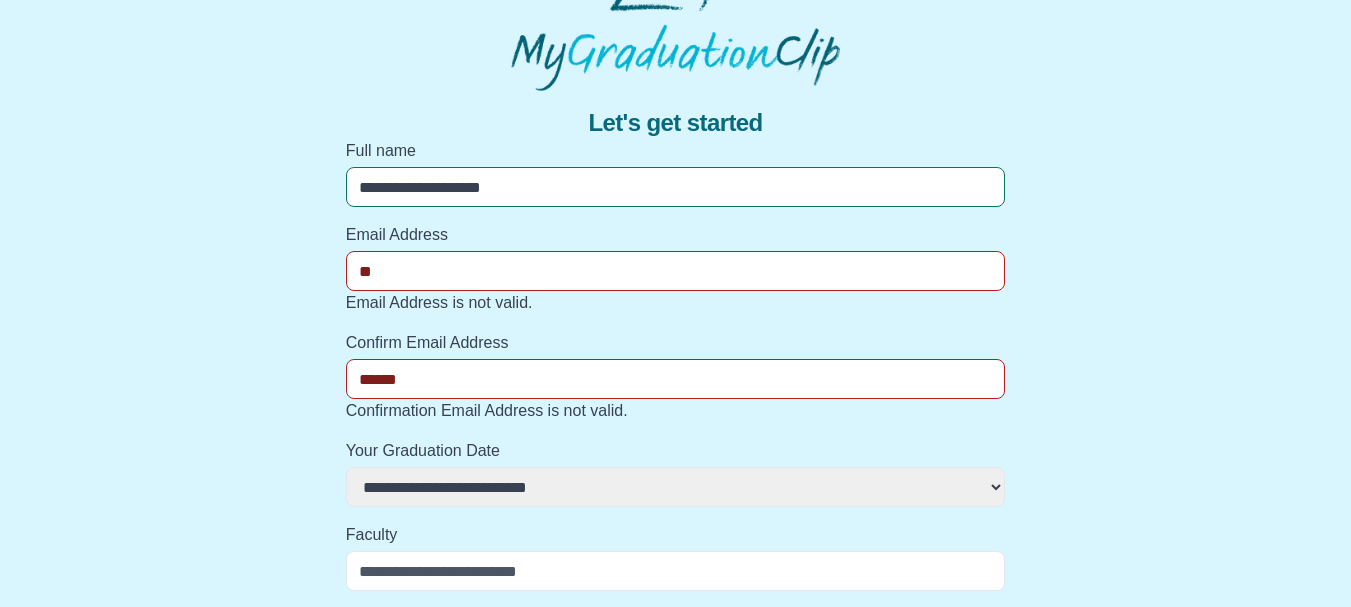 select 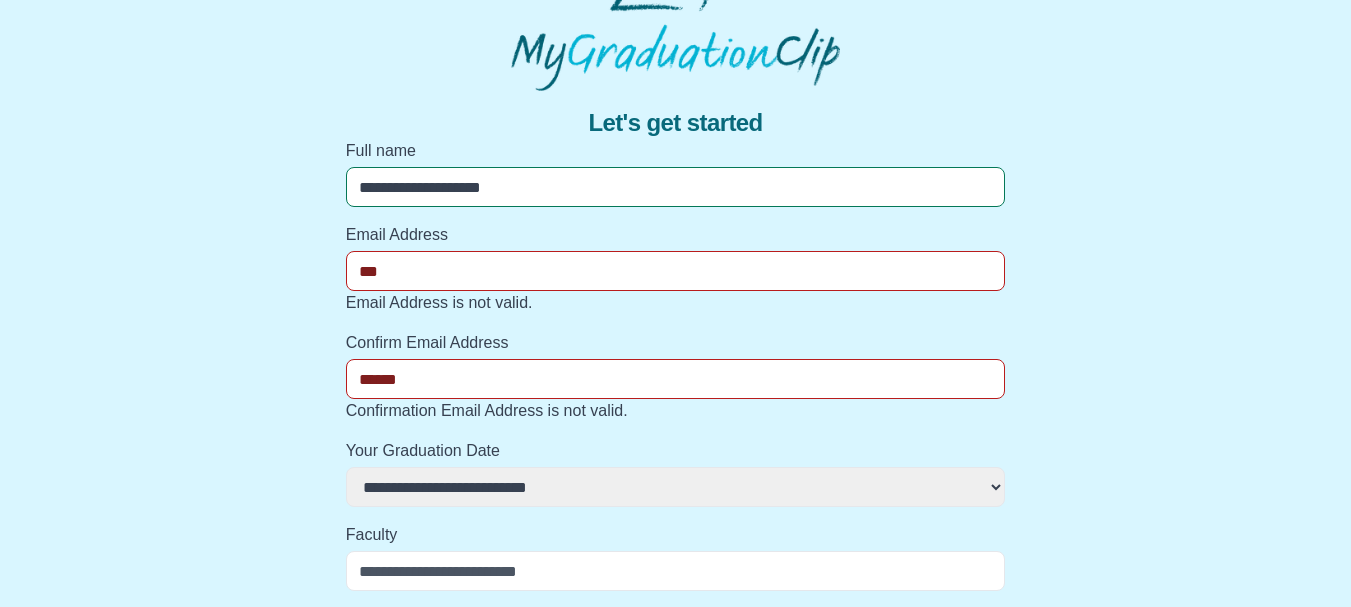 select 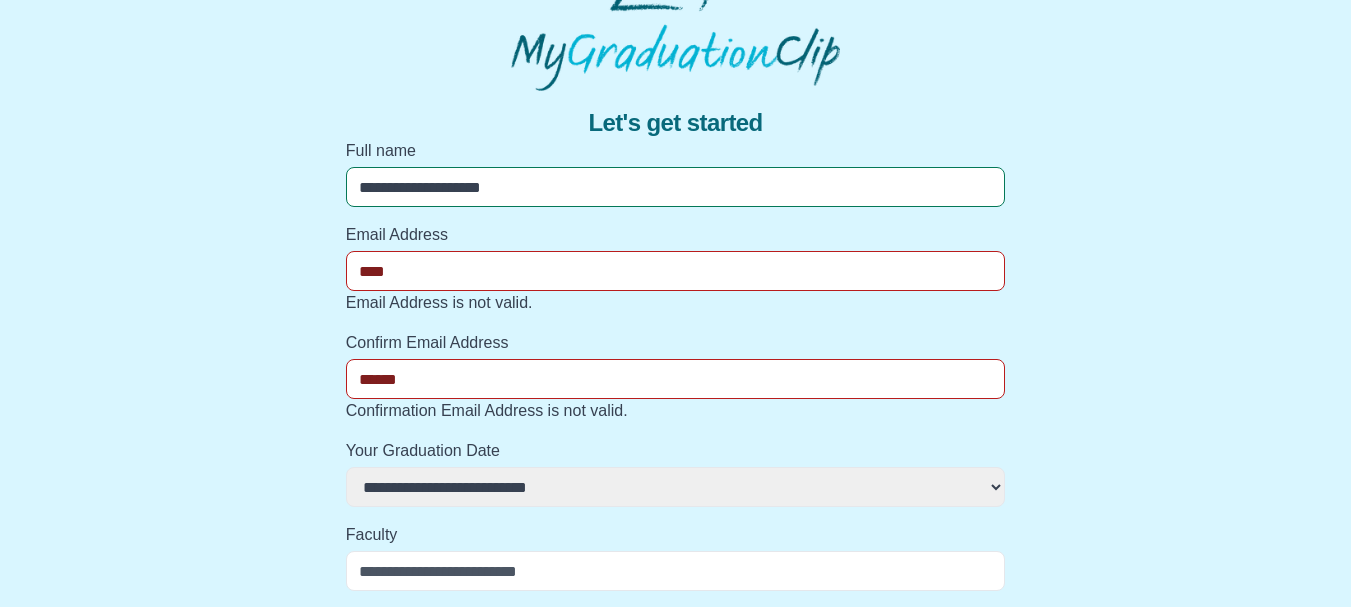 select 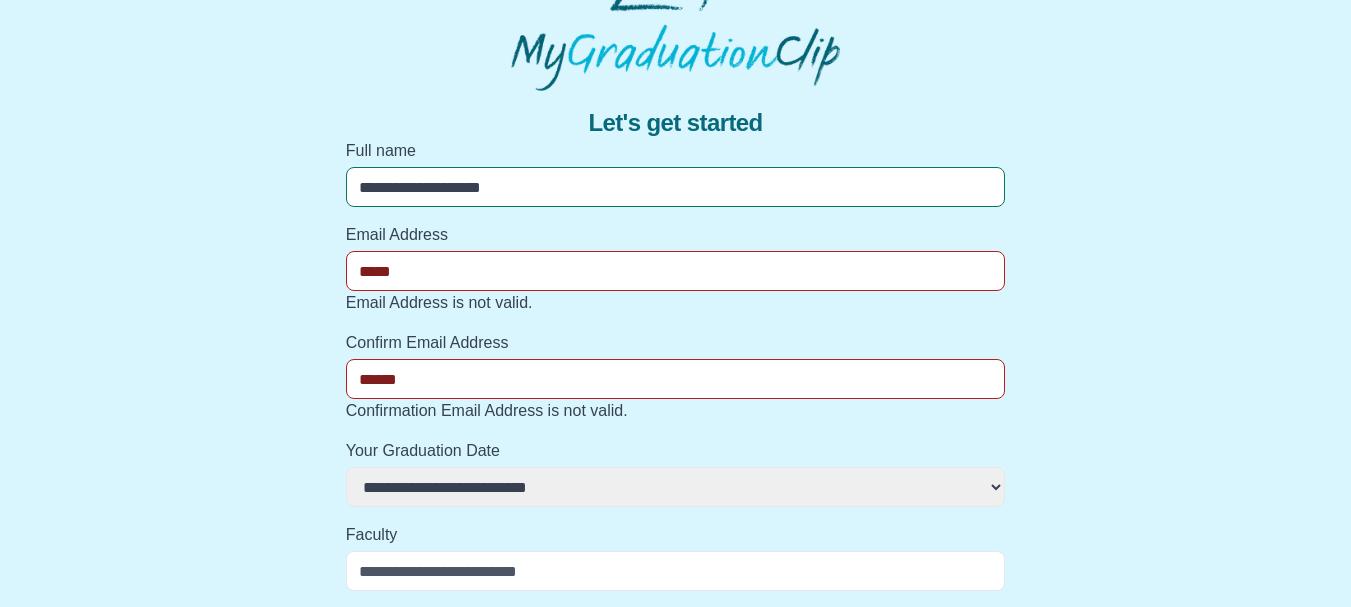 select 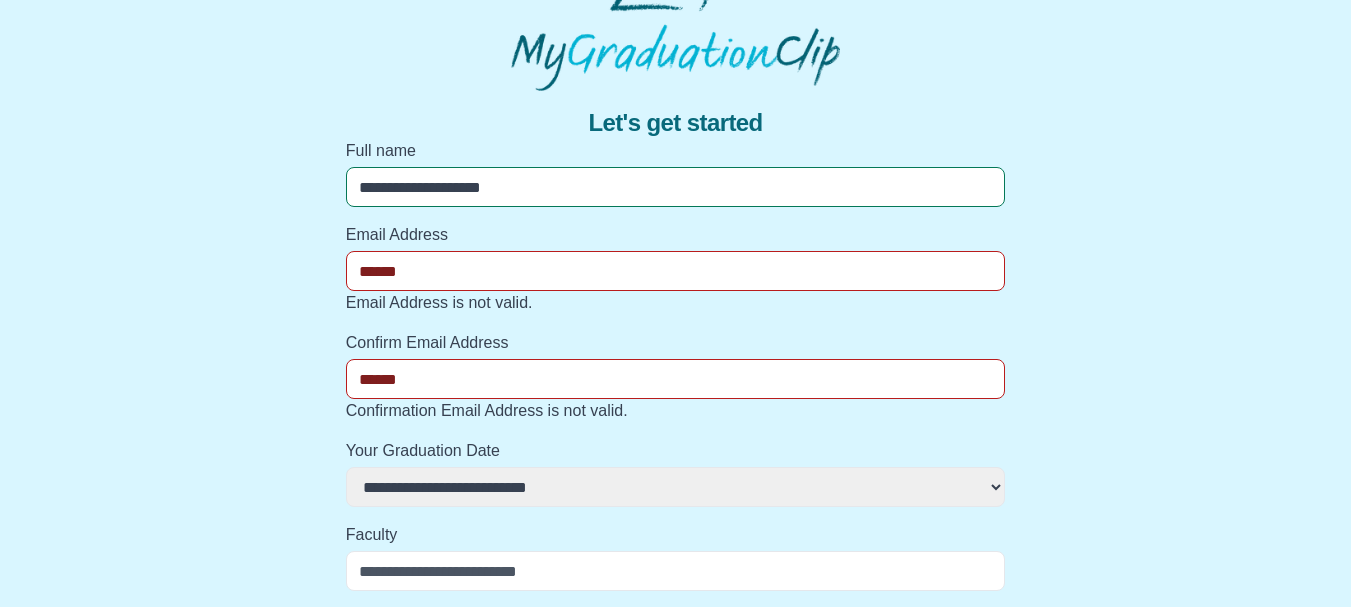 select 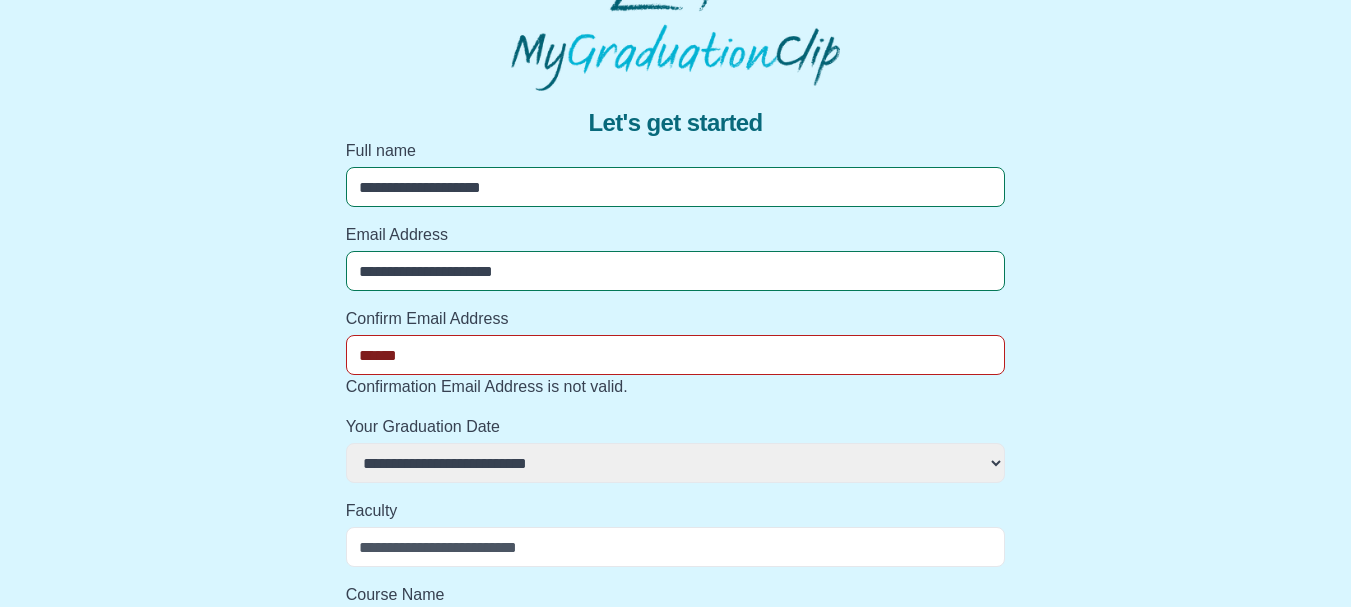 select 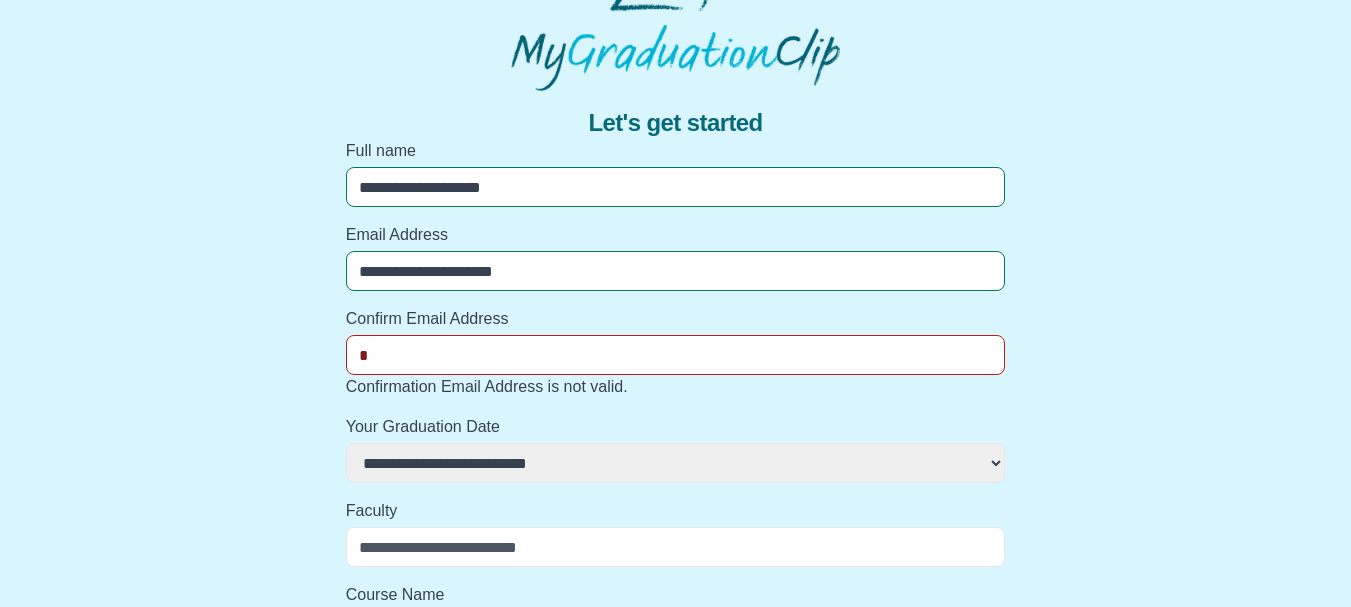 select 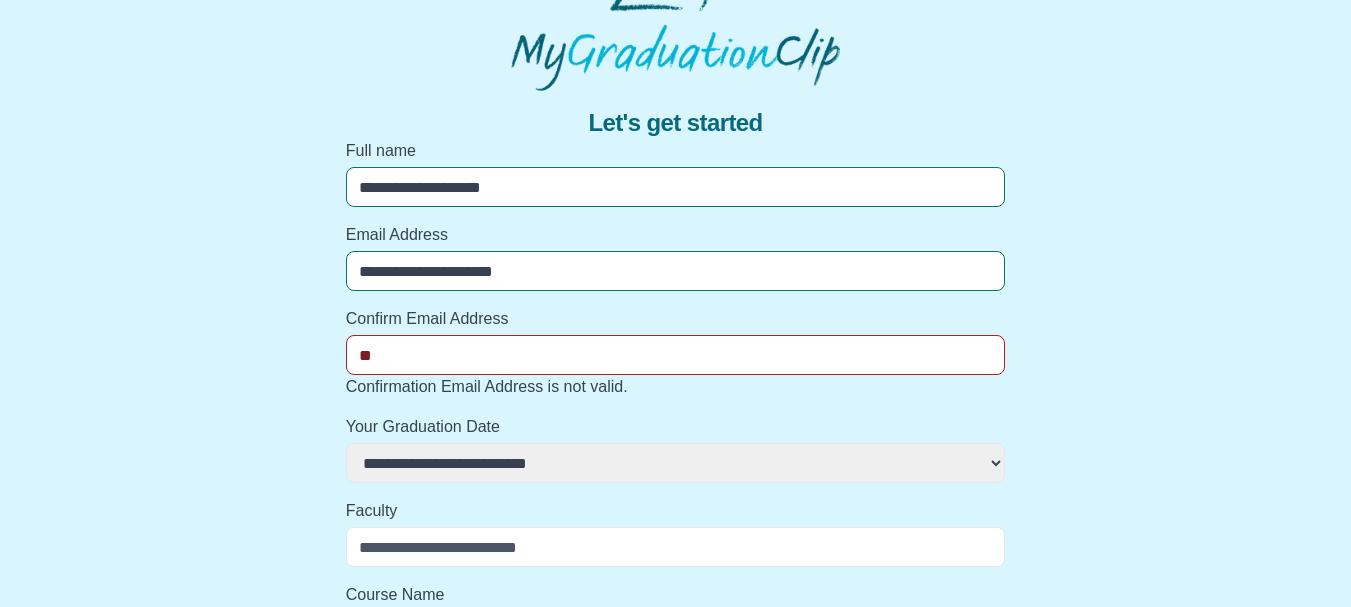 select 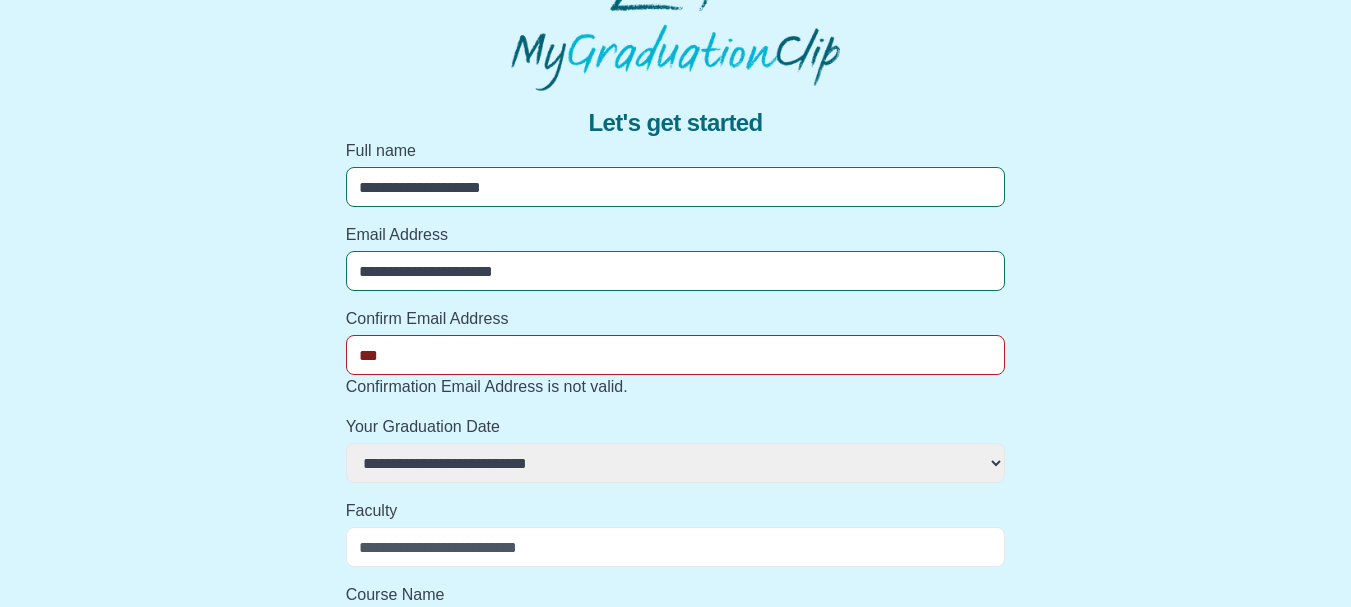 select 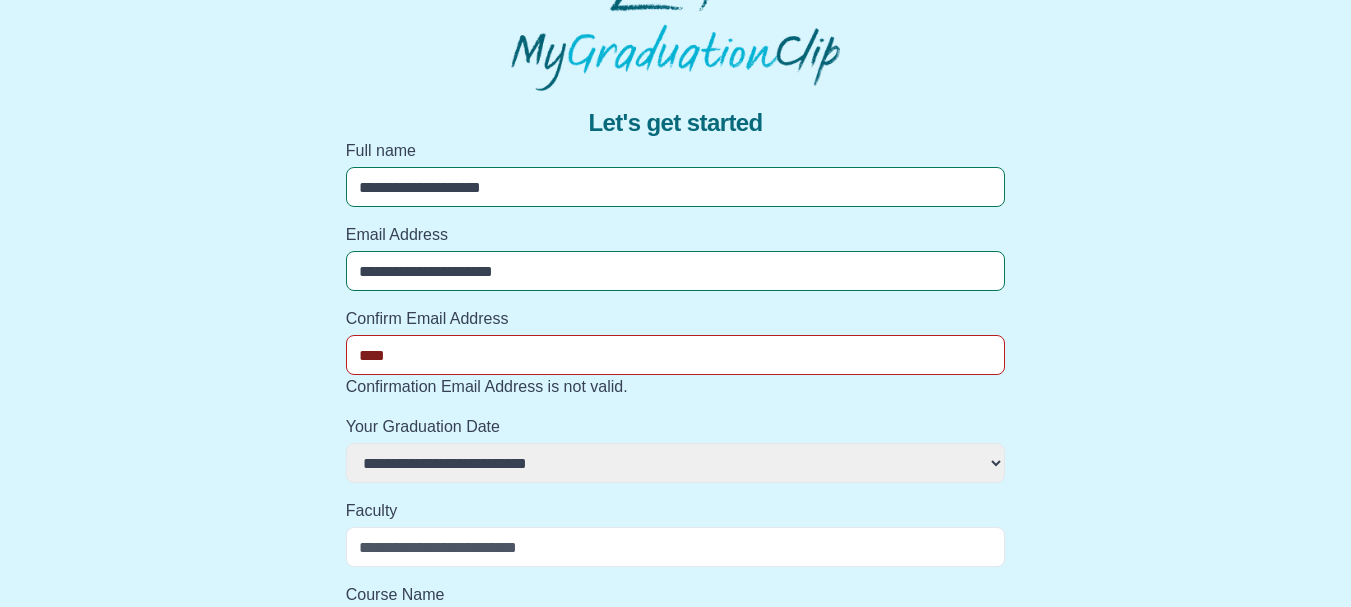 select 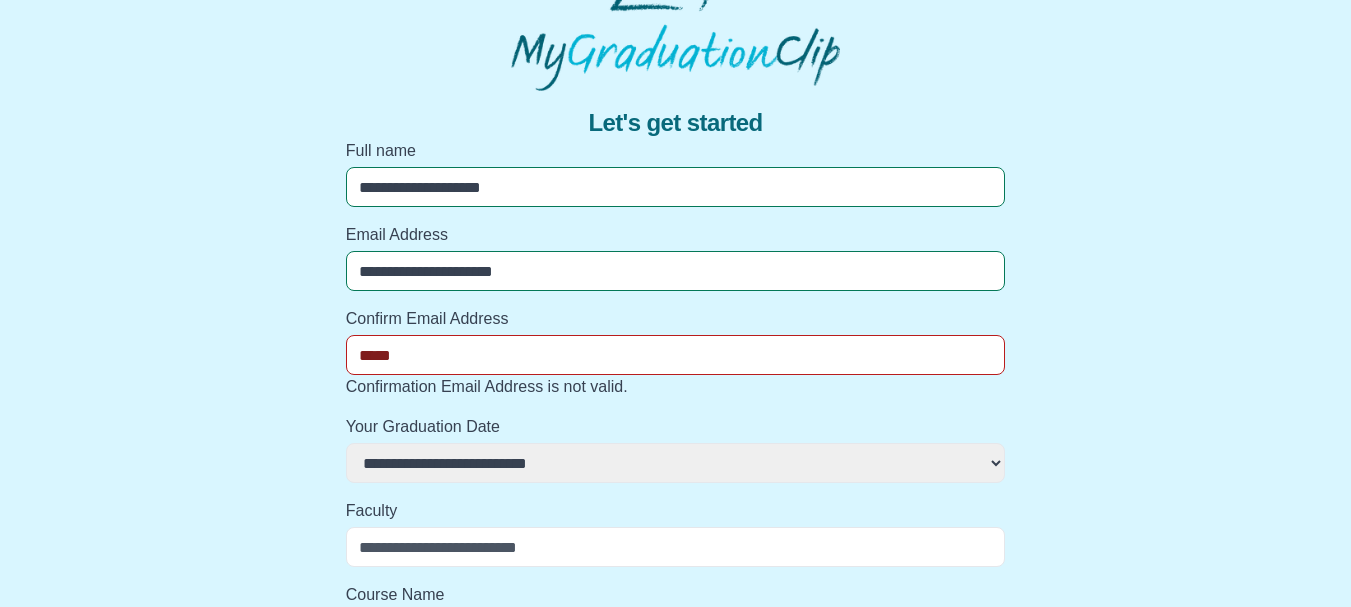 select 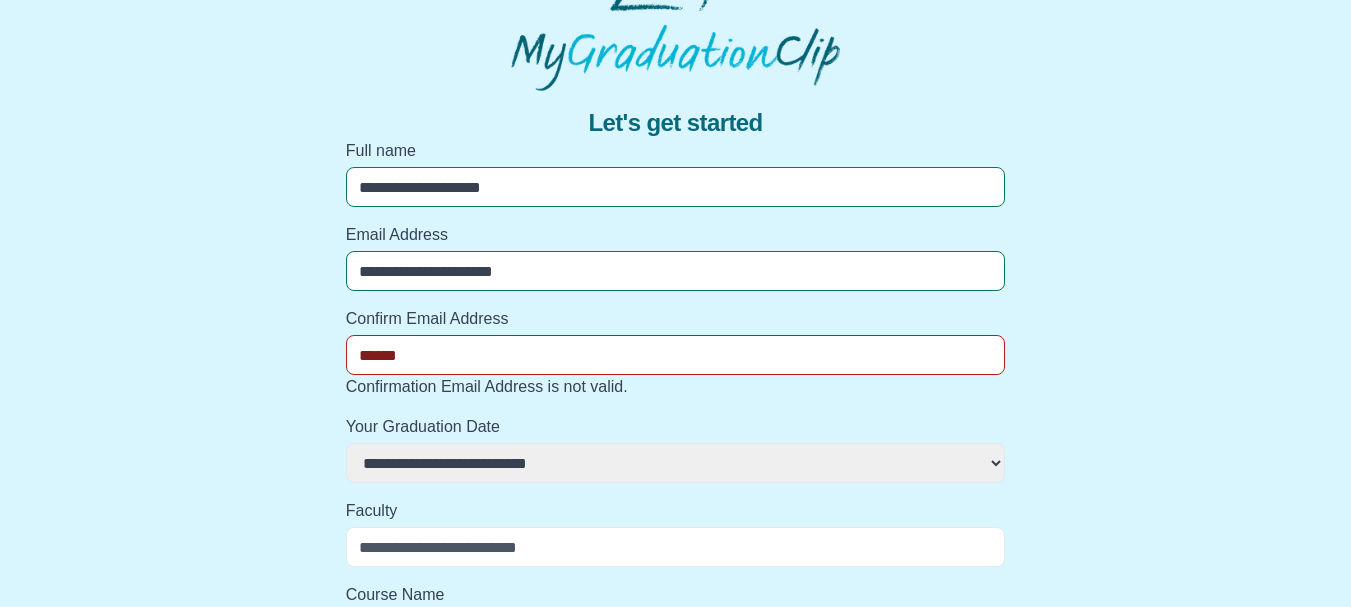 select 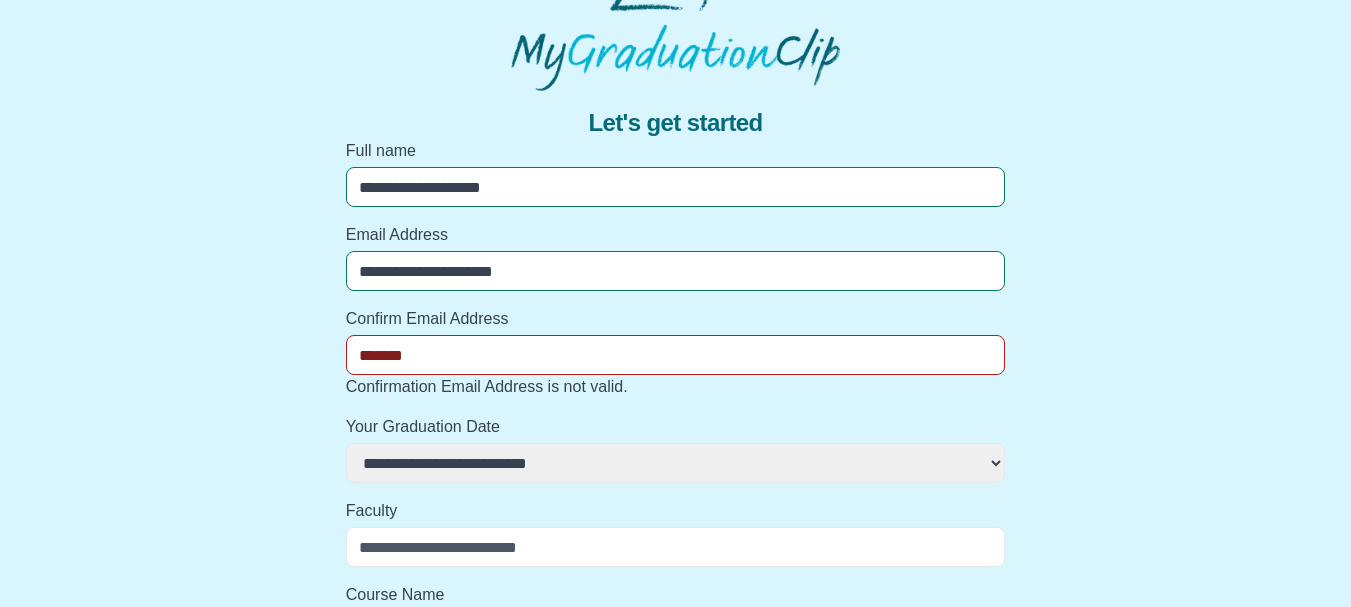 select 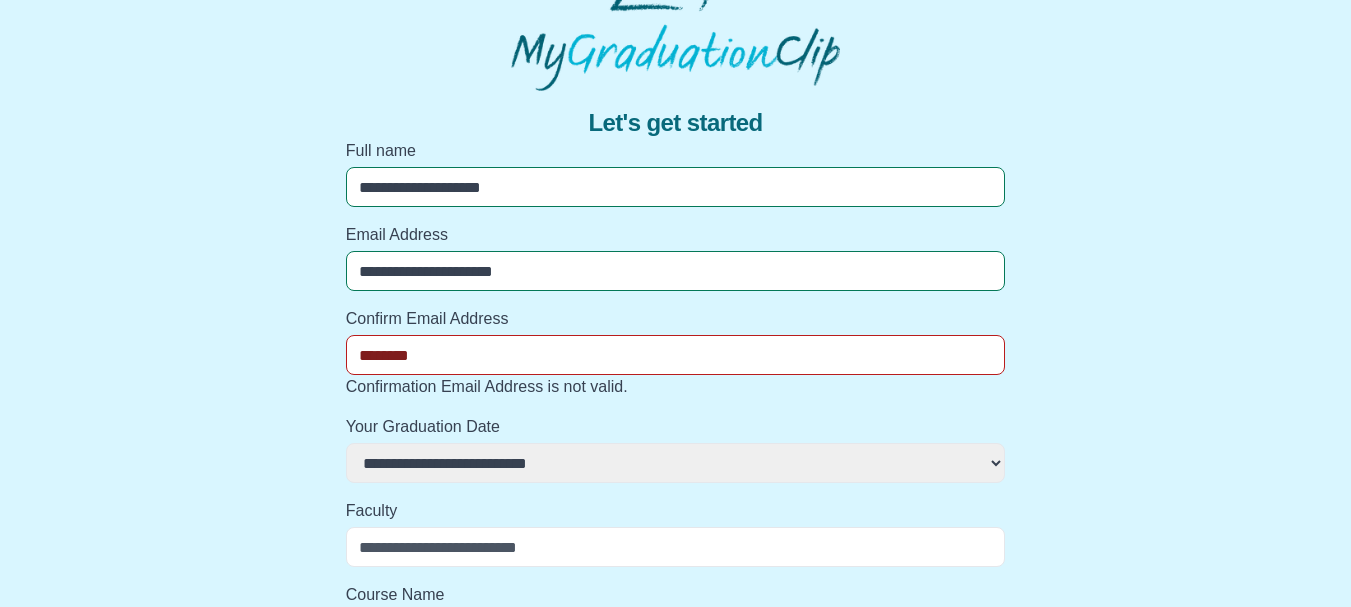 select 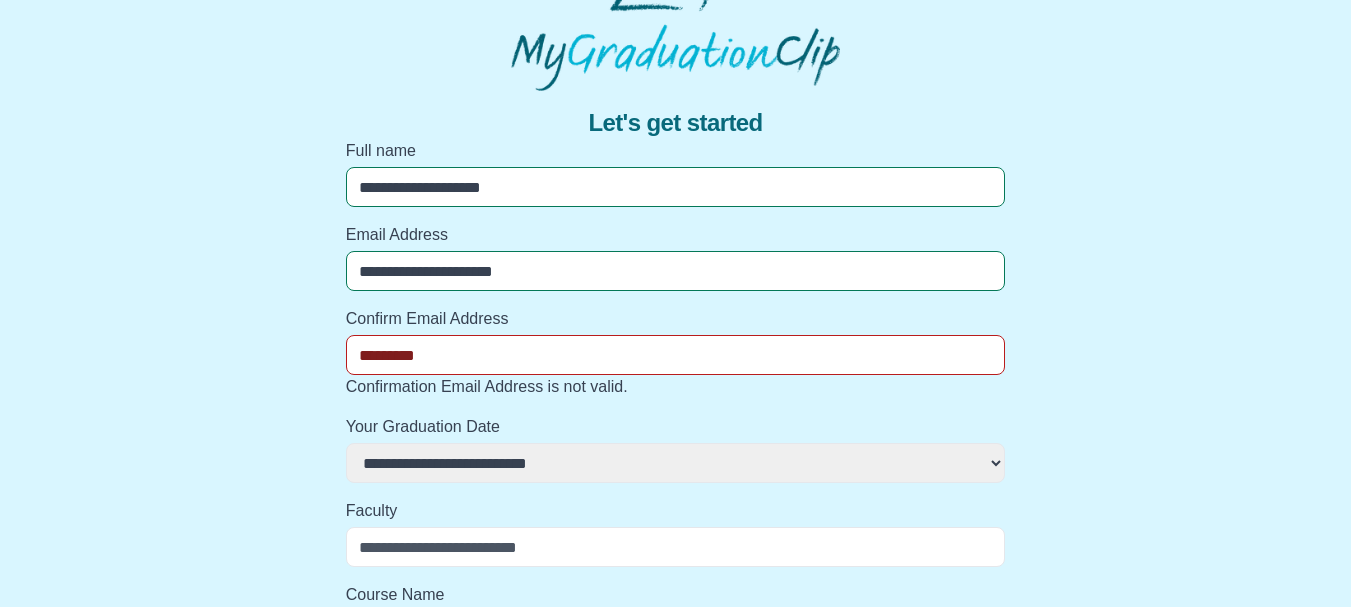 select 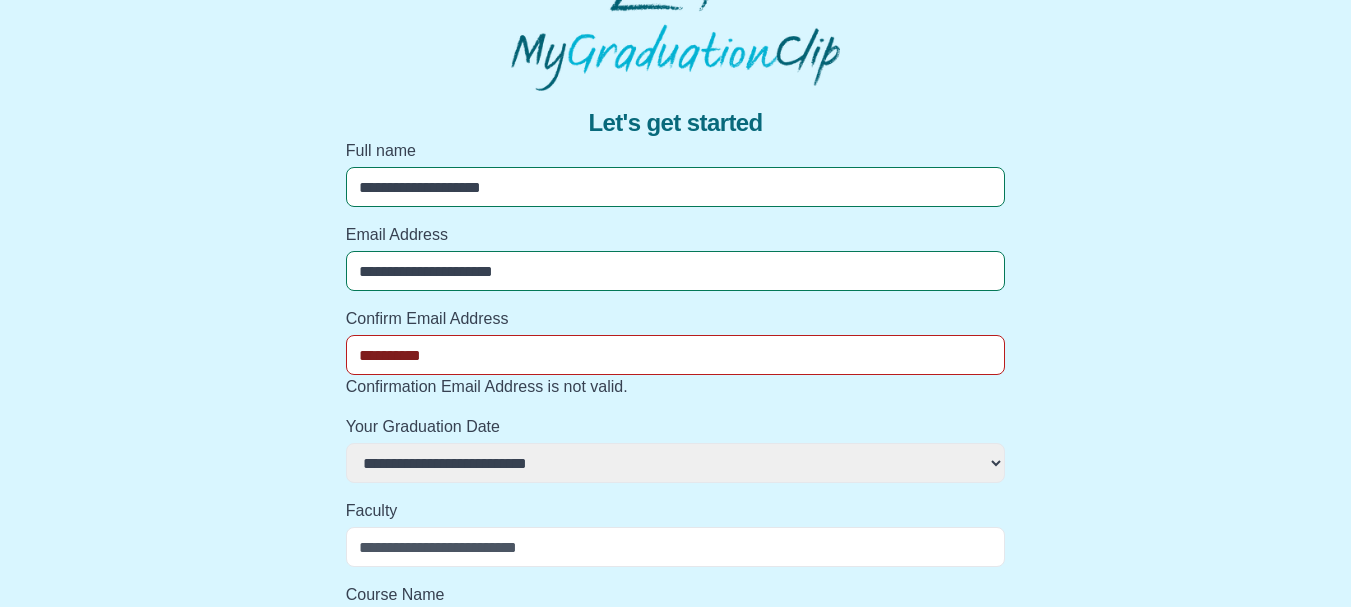 select 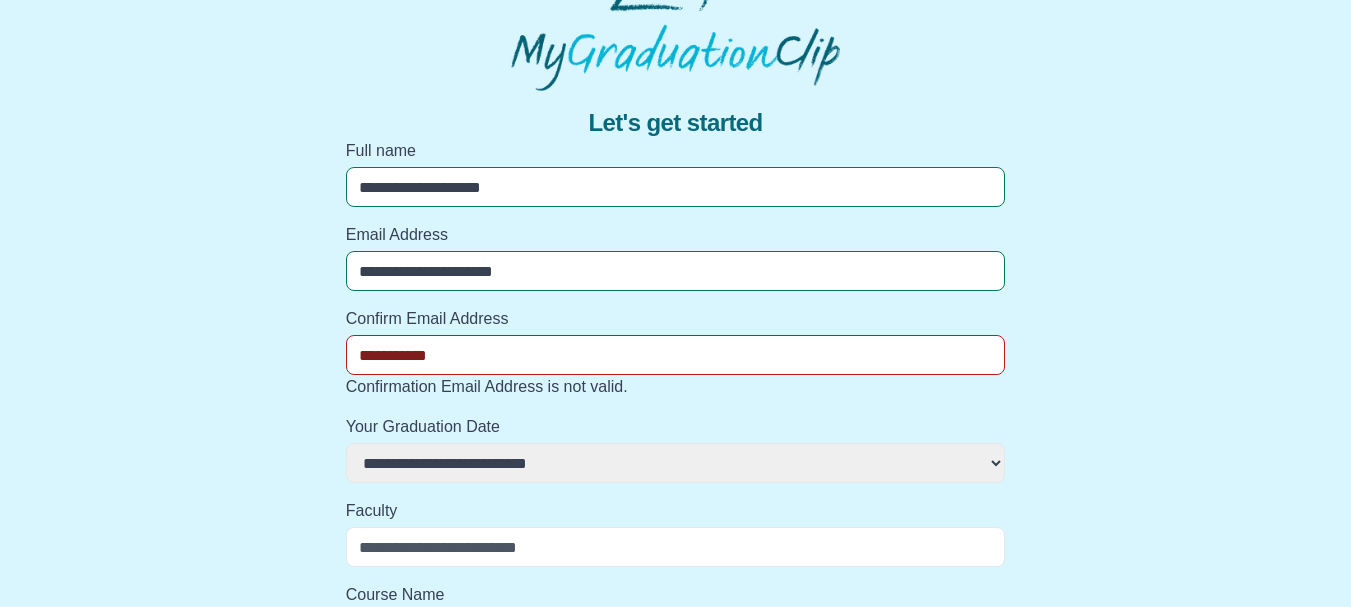 select 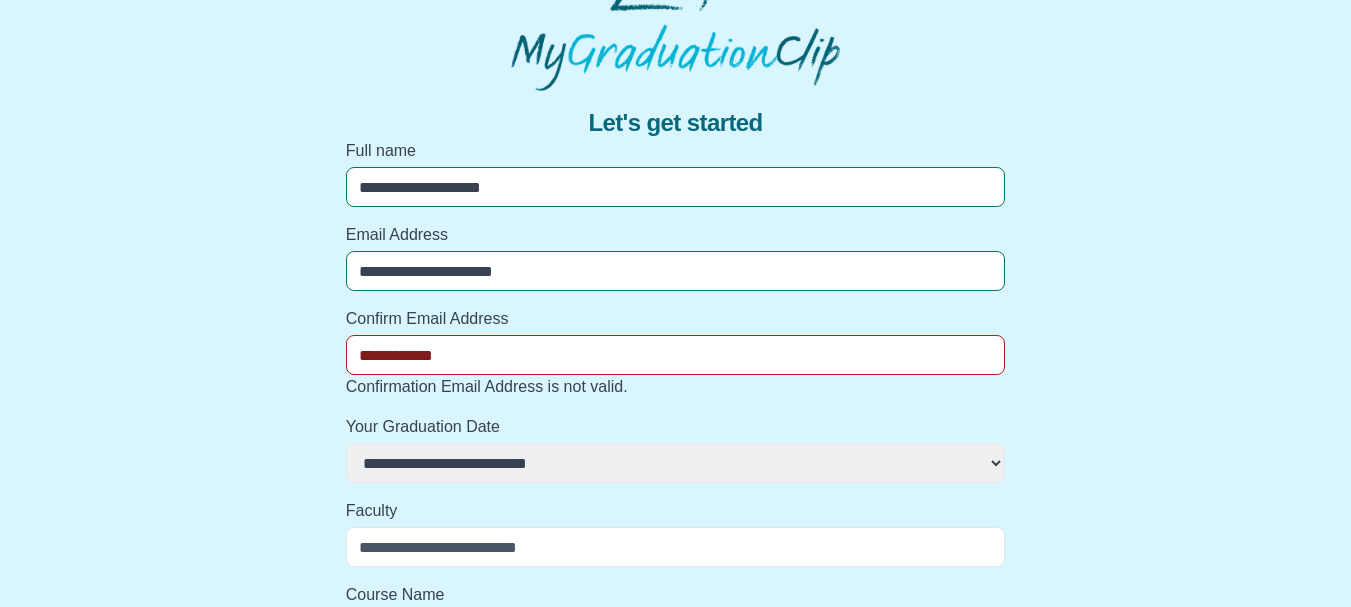 select 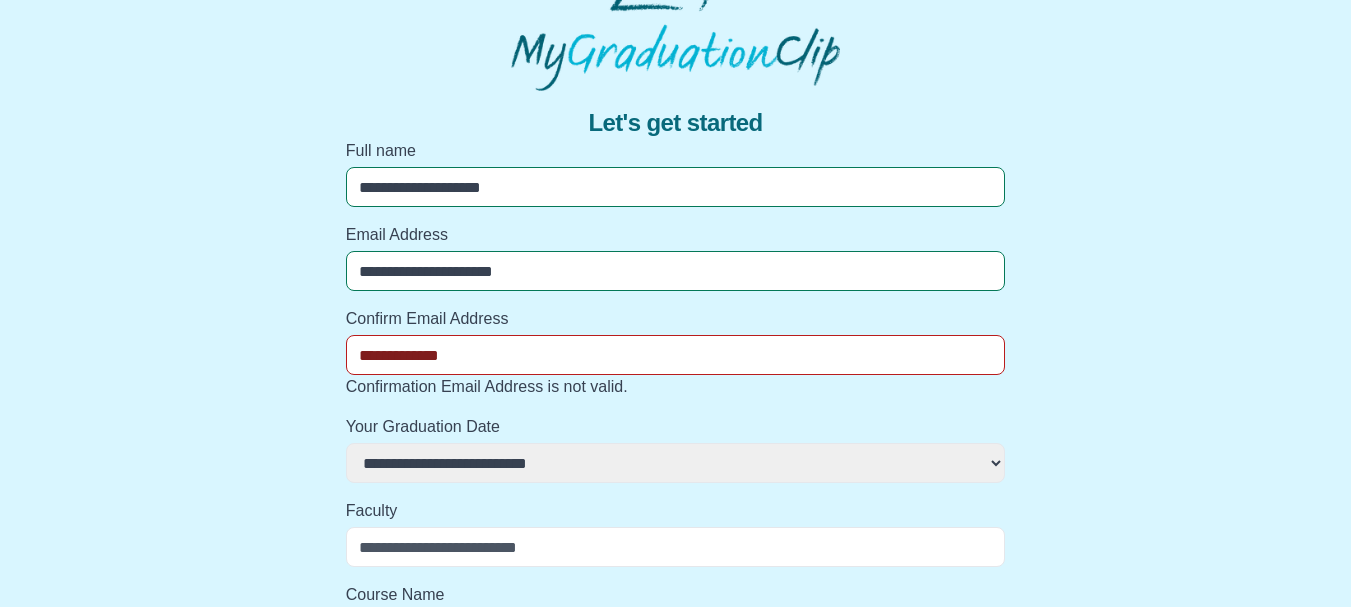 select 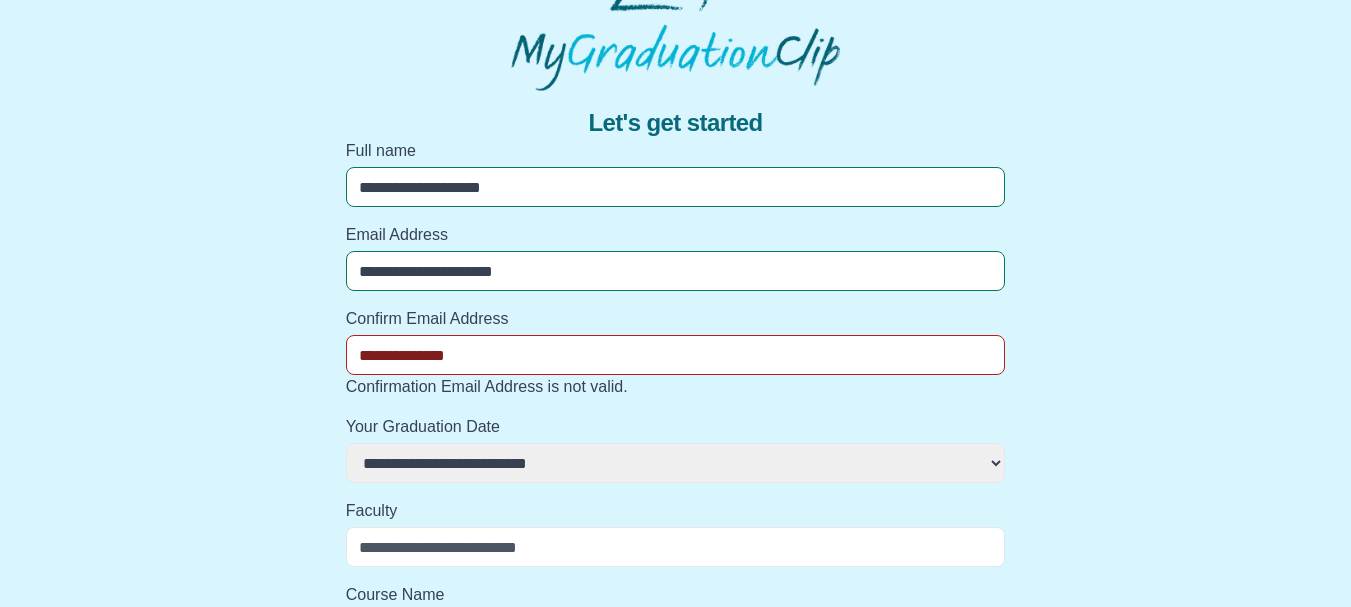 select 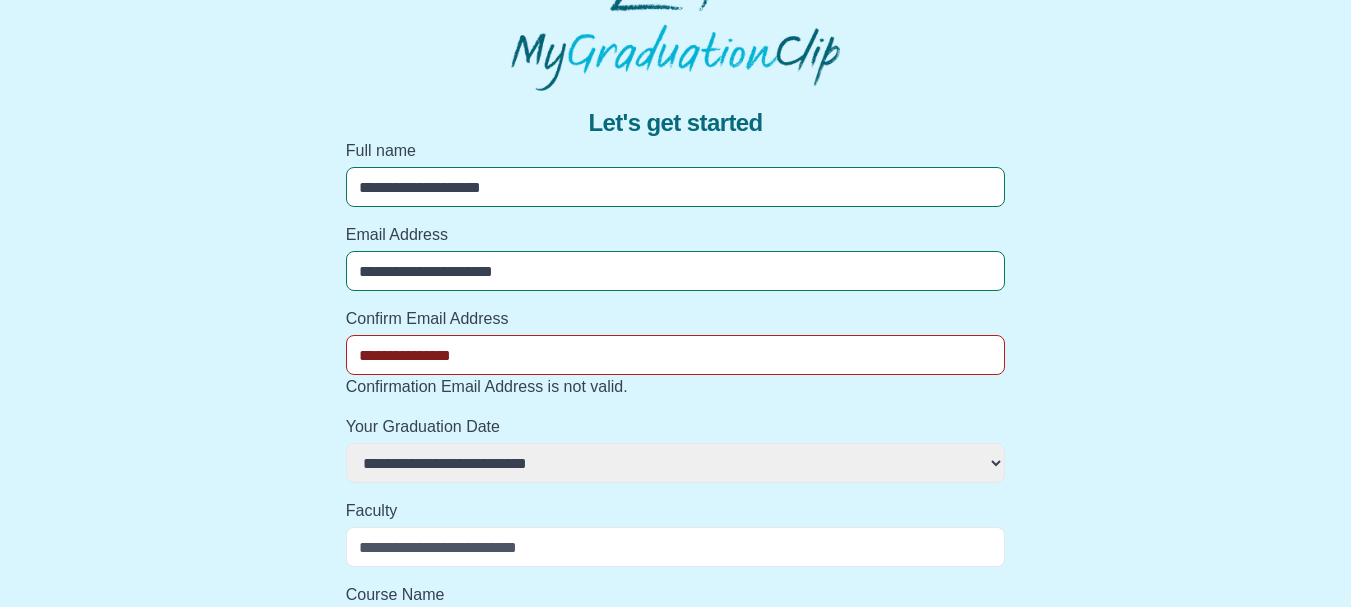 select 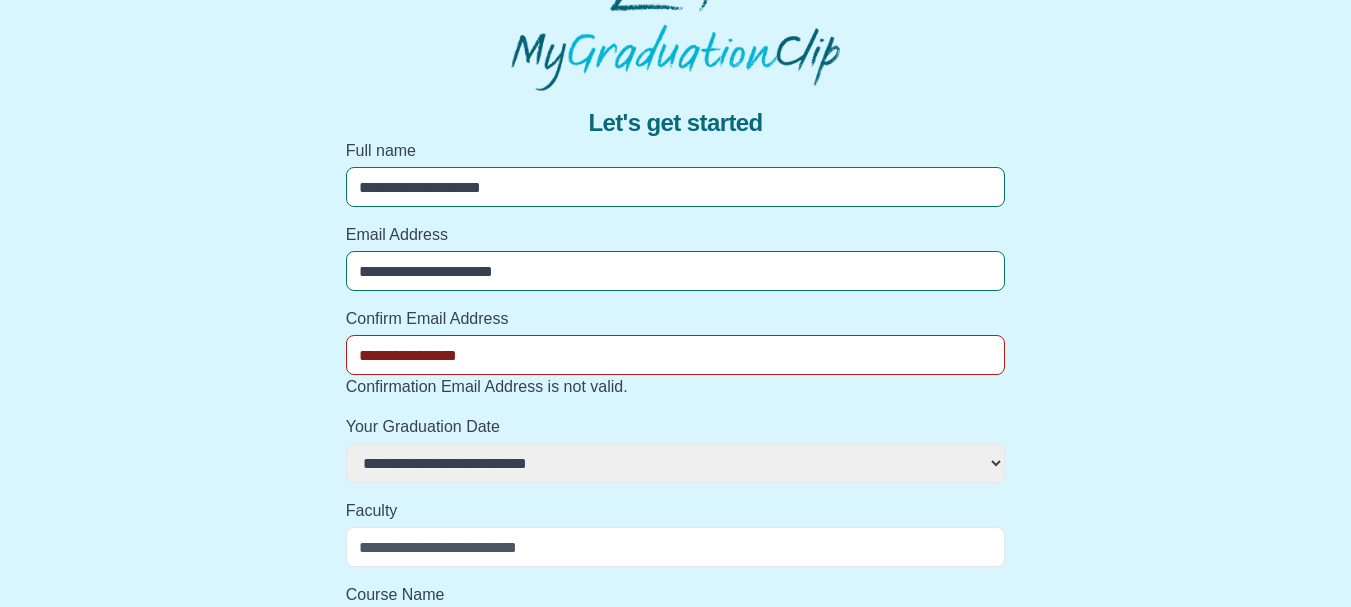 select 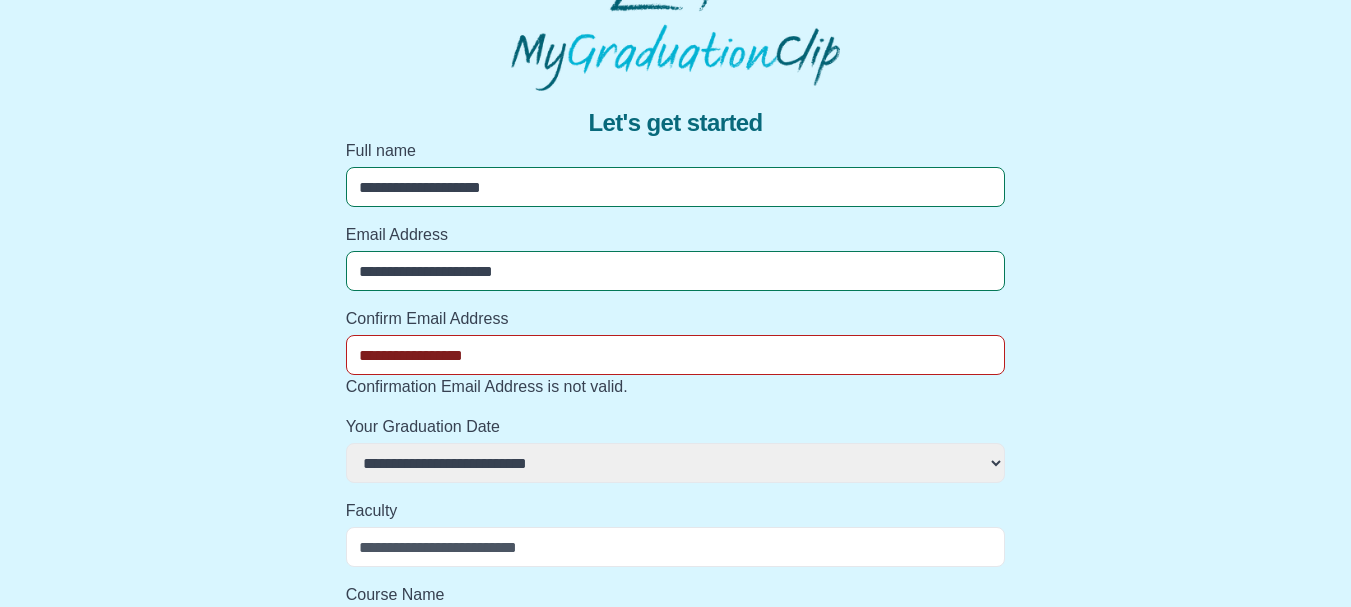 select 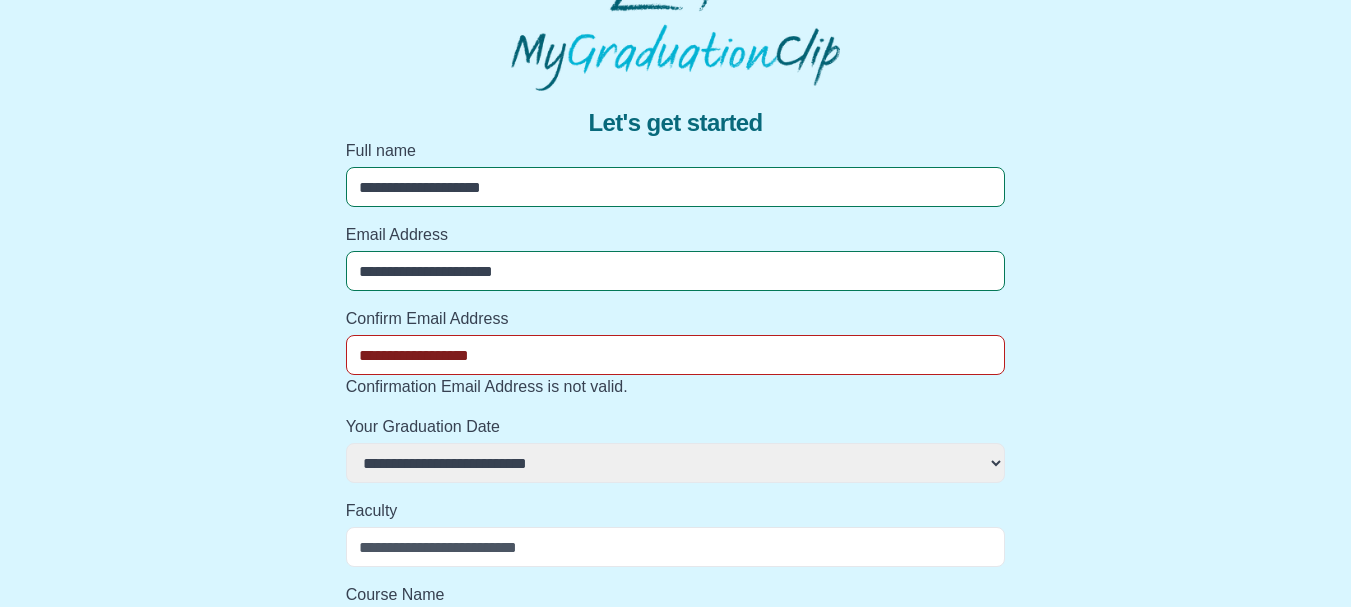 select 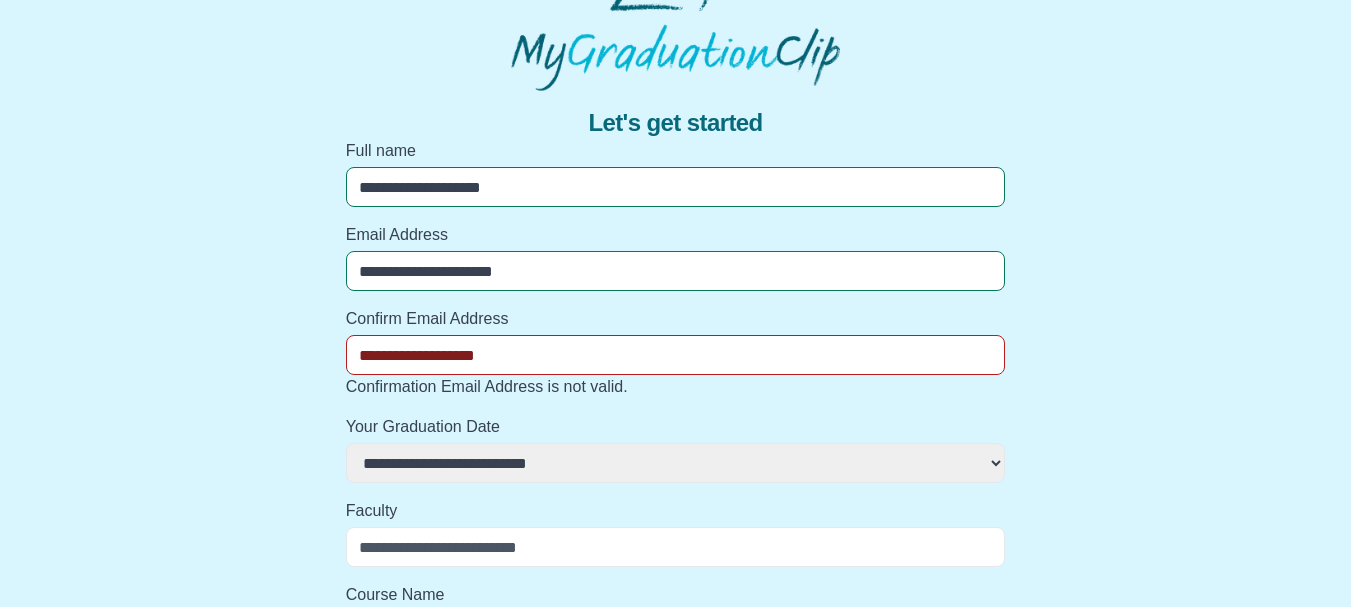 select 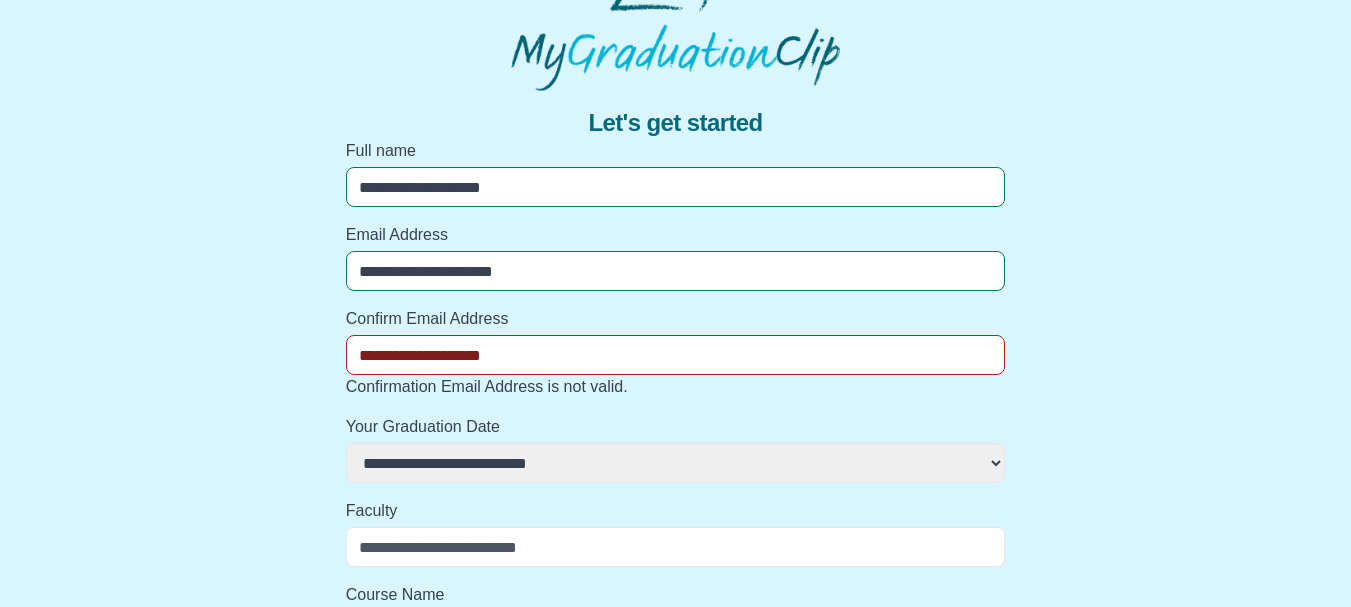 select 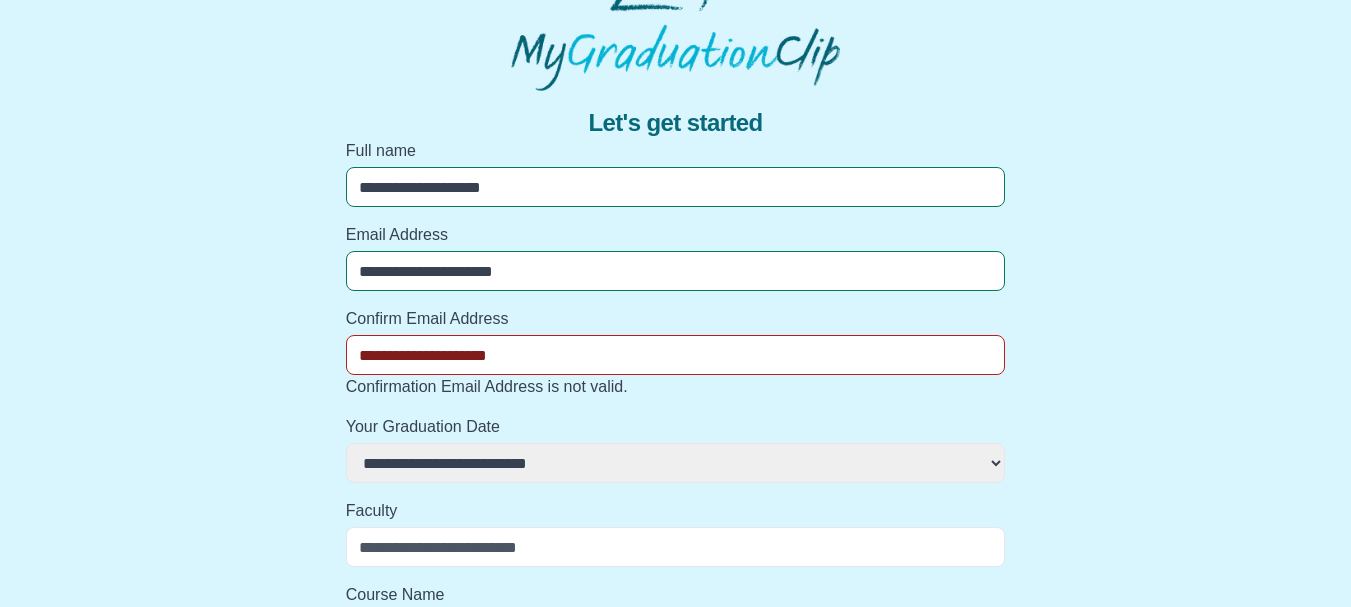 select 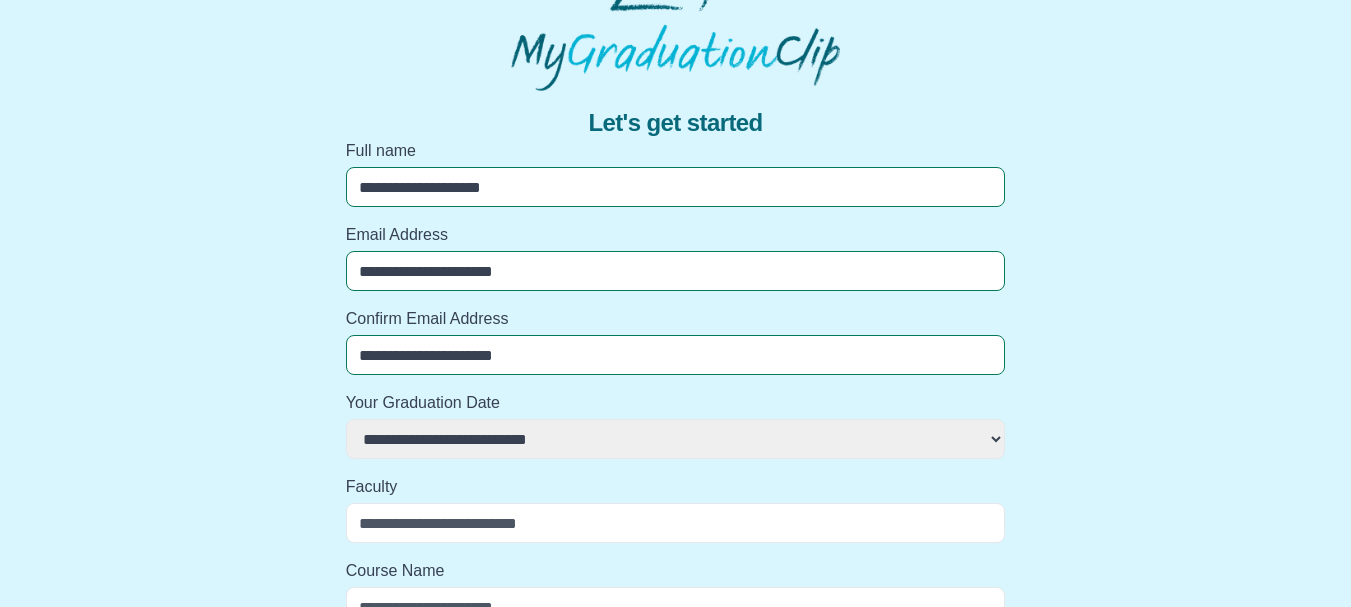 select 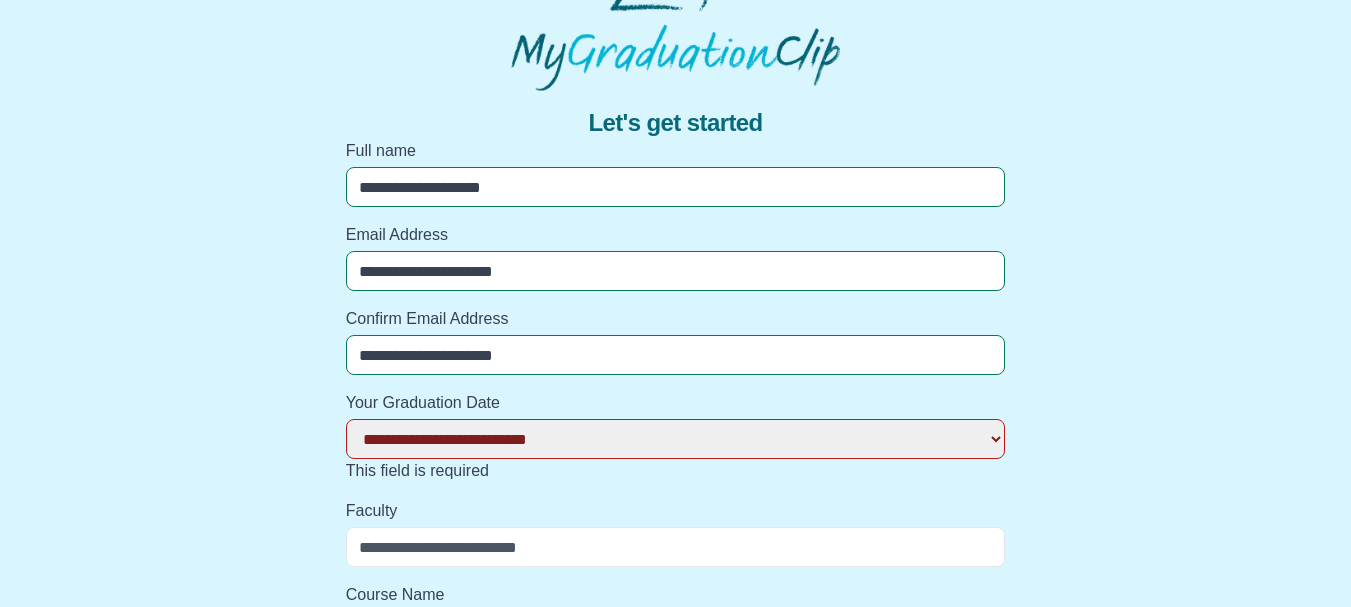 click on "**********" at bounding box center (676, 439) 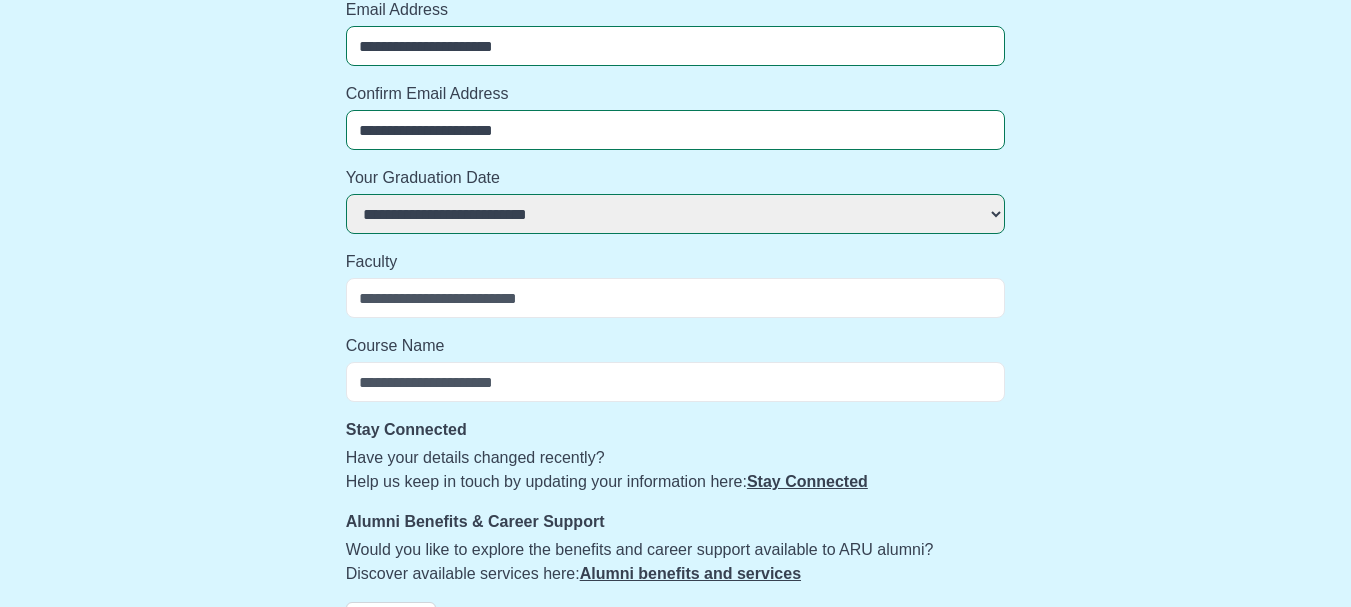 scroll, scrollTop: 339, scrollLeft: 0, axis: vertical 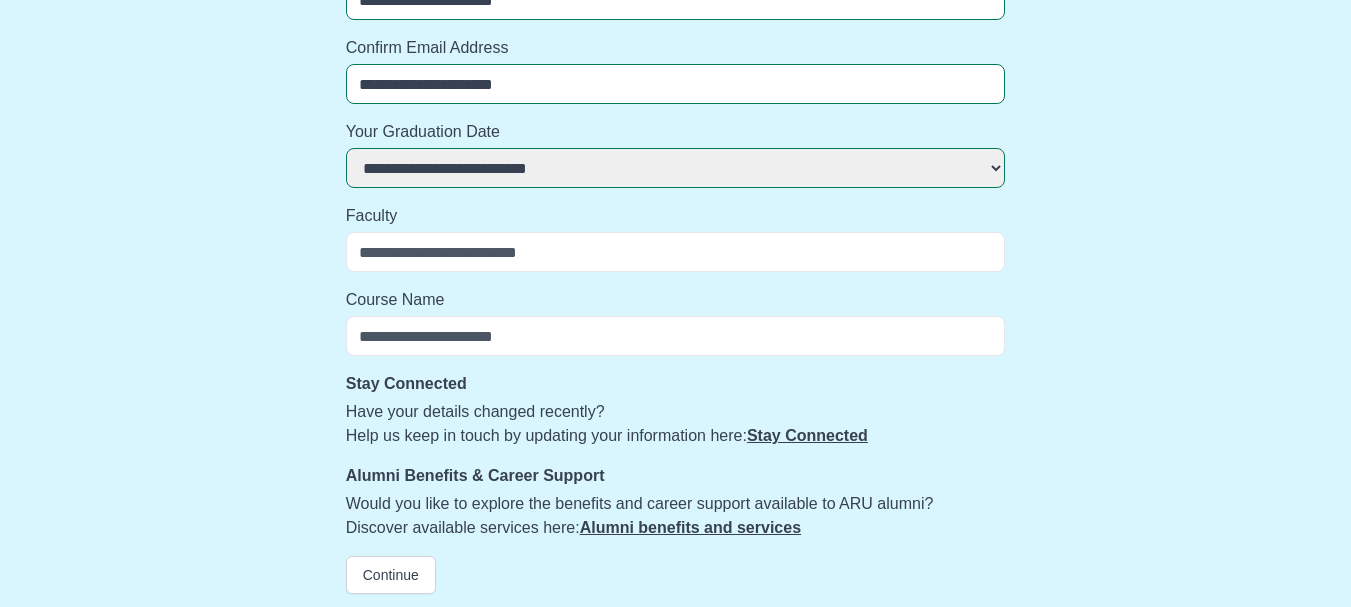 click on "Faculty" at bounding box center (676, 252) 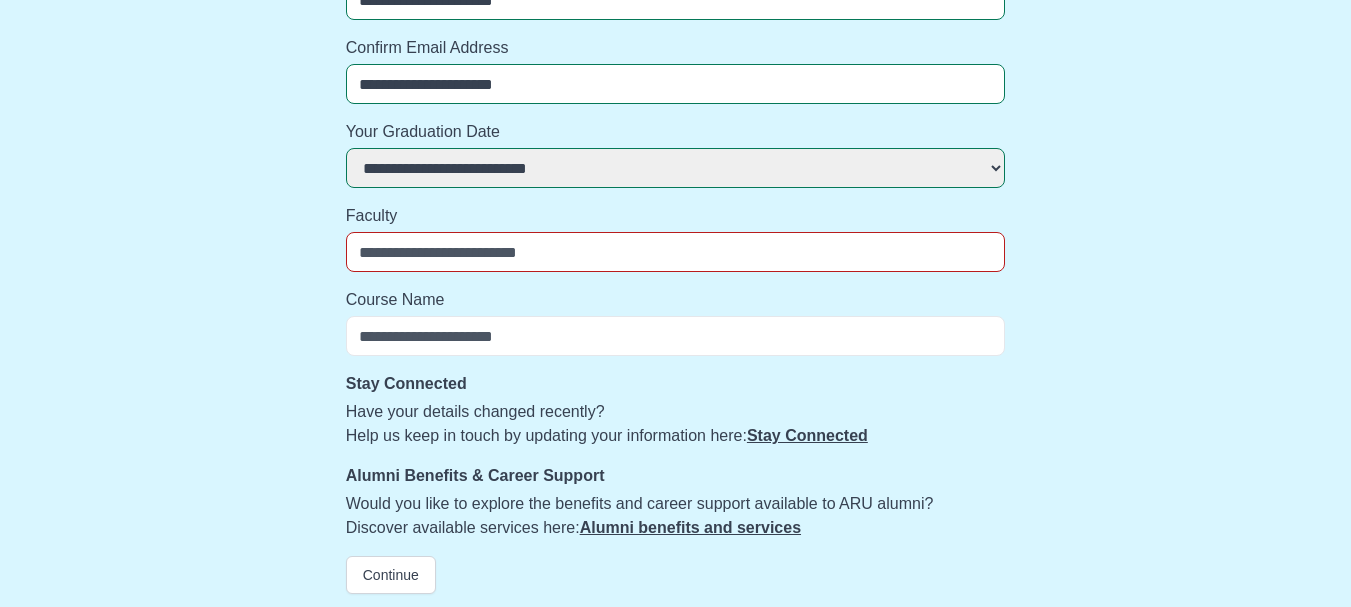click on "Faculty" at bounding box center [676, 252] 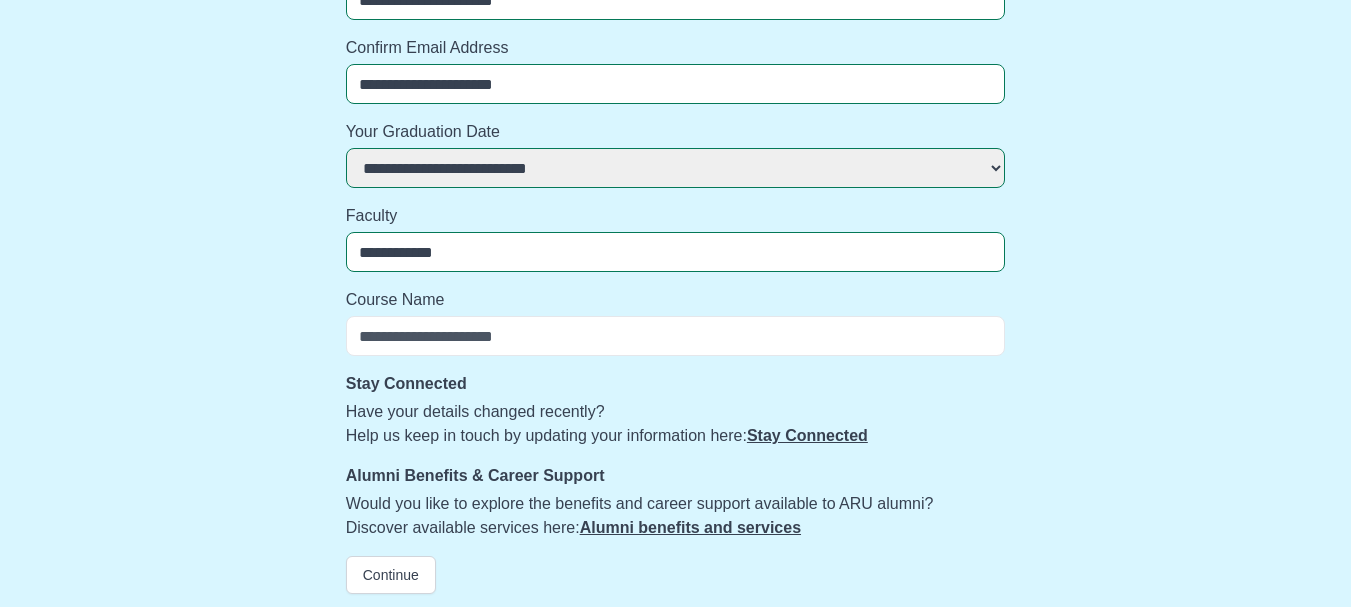 type on "**********" 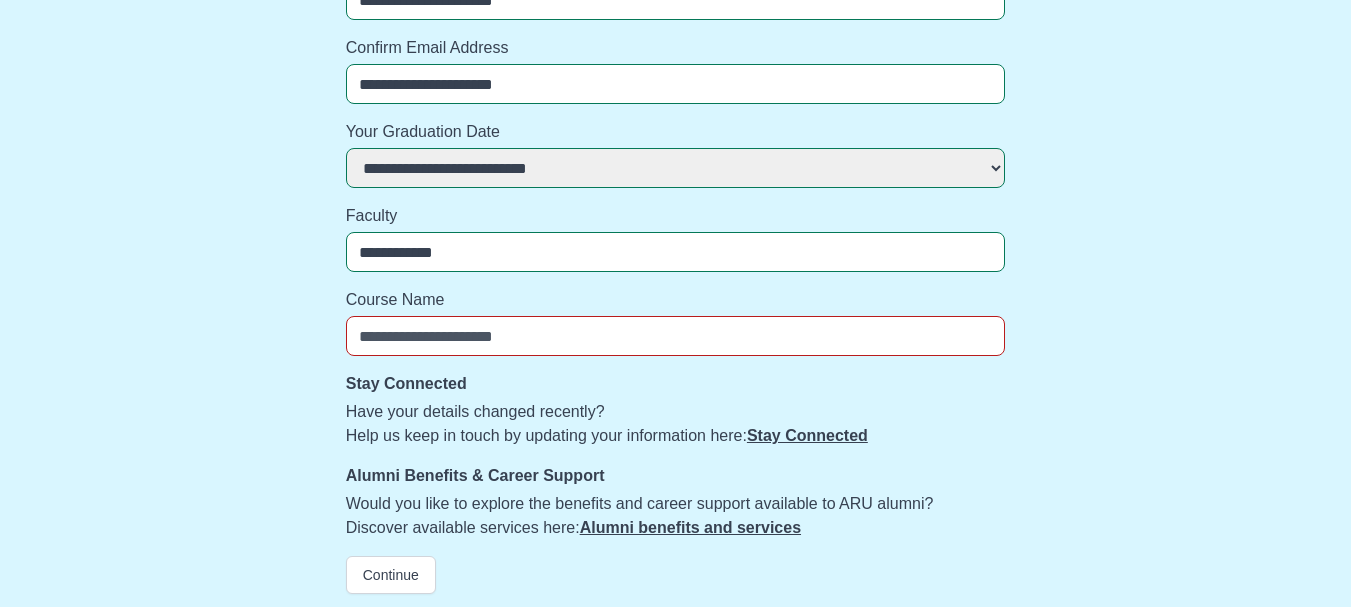 scroll, scrollTop: 342, scrollLeft: 0, axis: vertical 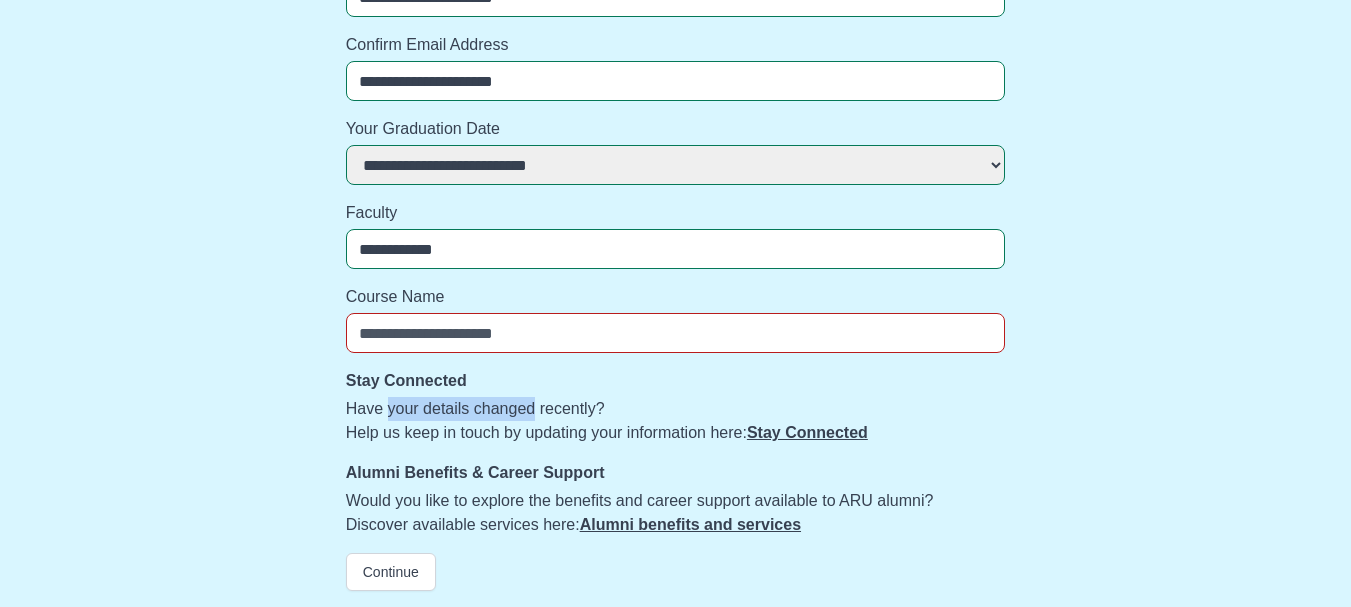 drag, startPoint x: 398, startPoint y: 414, endPoint x: 535, endPoint y: 417, distance: 137.03284 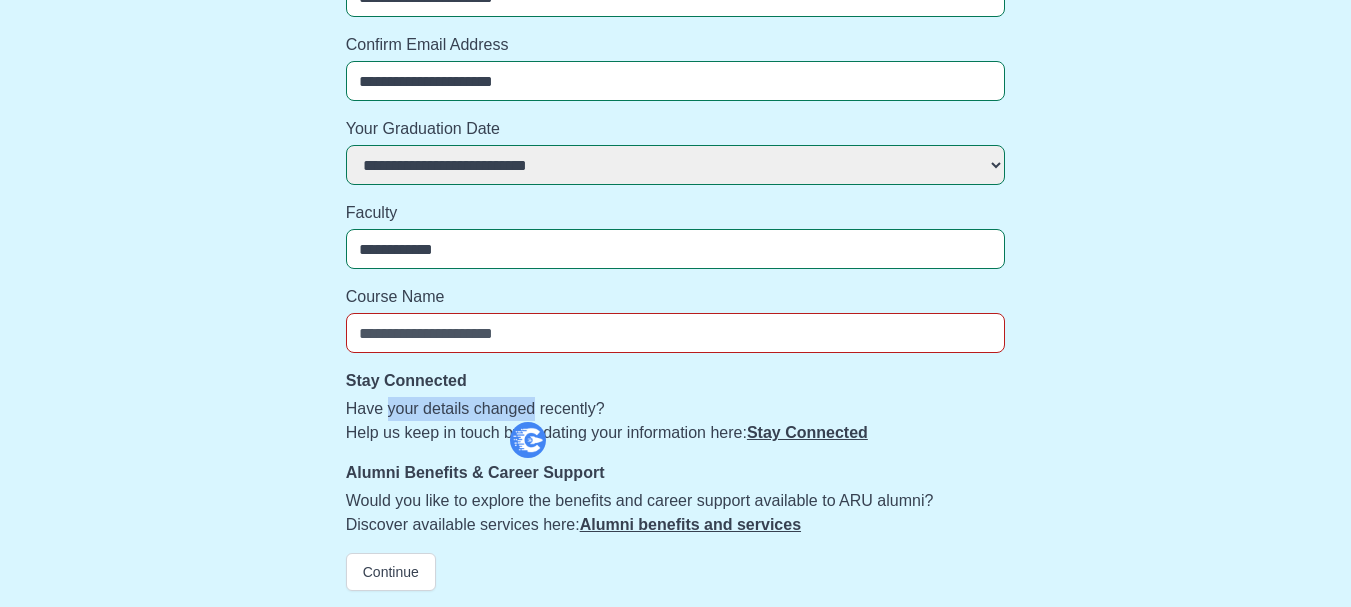 click on "Have your details changed recently?   Help us keep in touch by updating your information here:  Stay Connected" at bounding box center (676, 421) 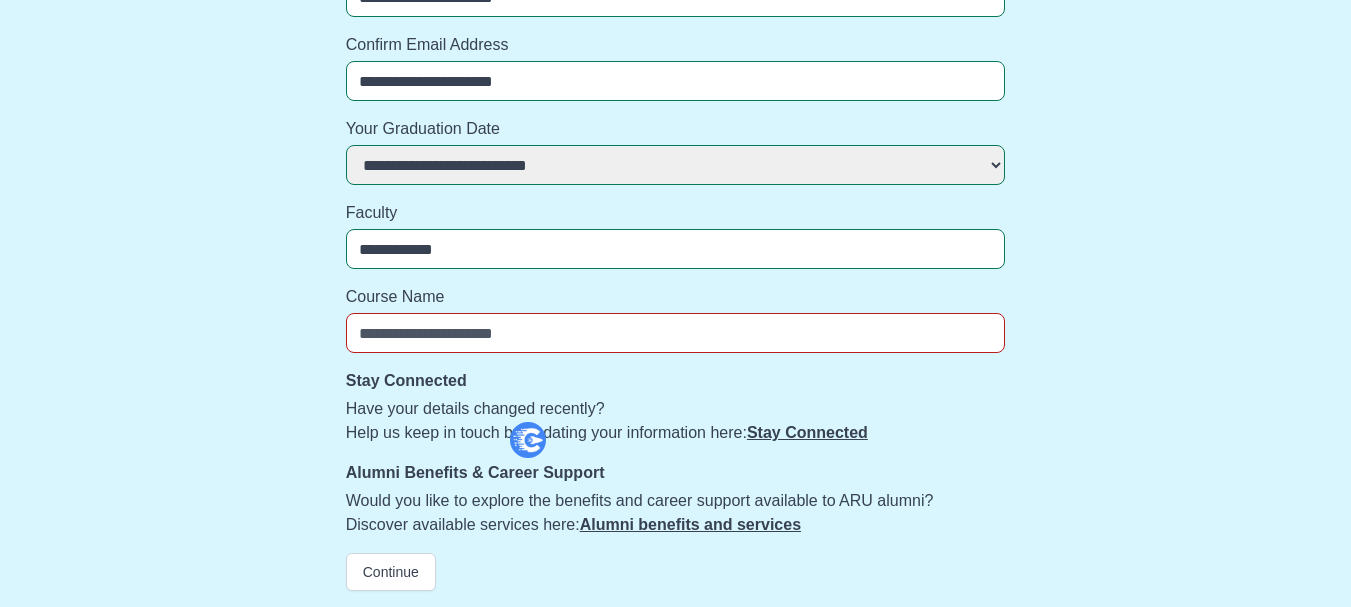 click on "Course Name" at bounding box center [676, 333] 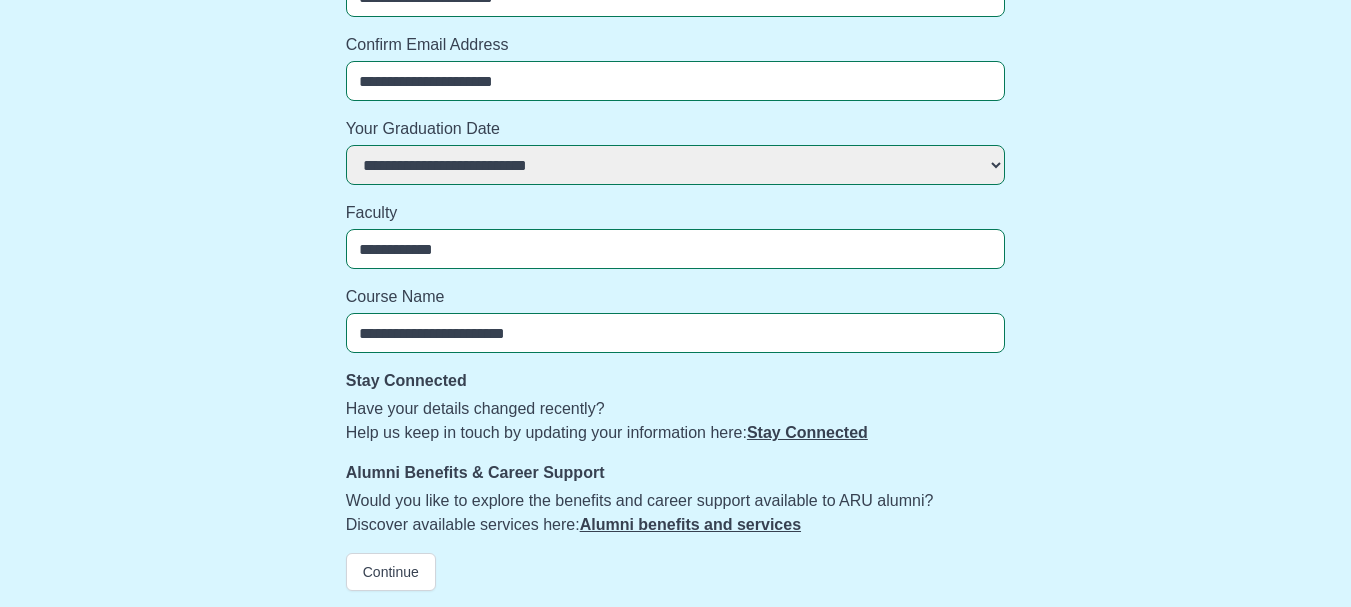 type on "**********" 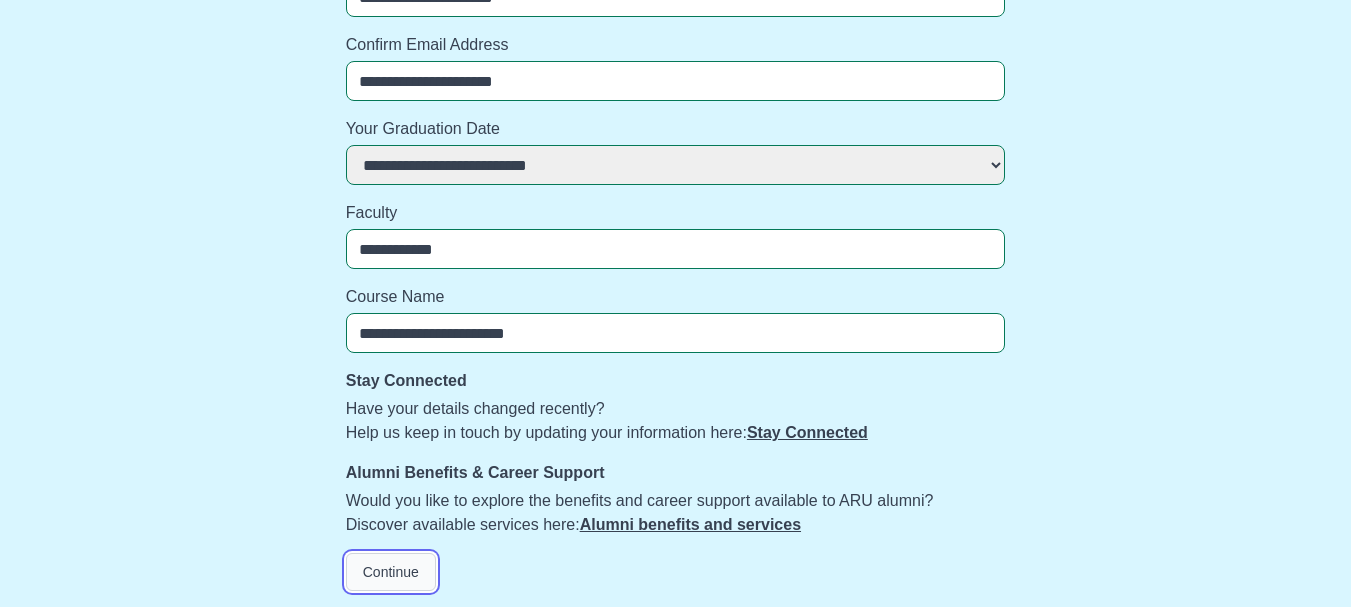 click on "Continue" at bounding box center (391, 572) 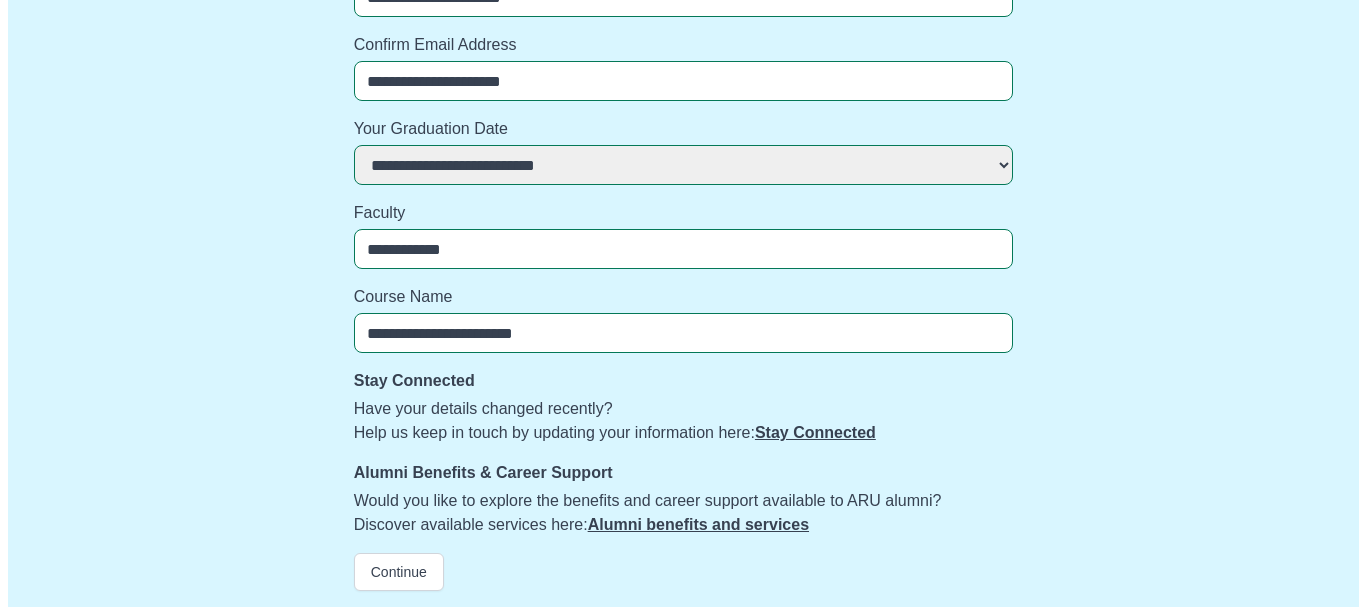 scroll, scrollTop: 0, scrollLeft: 0, axis: both 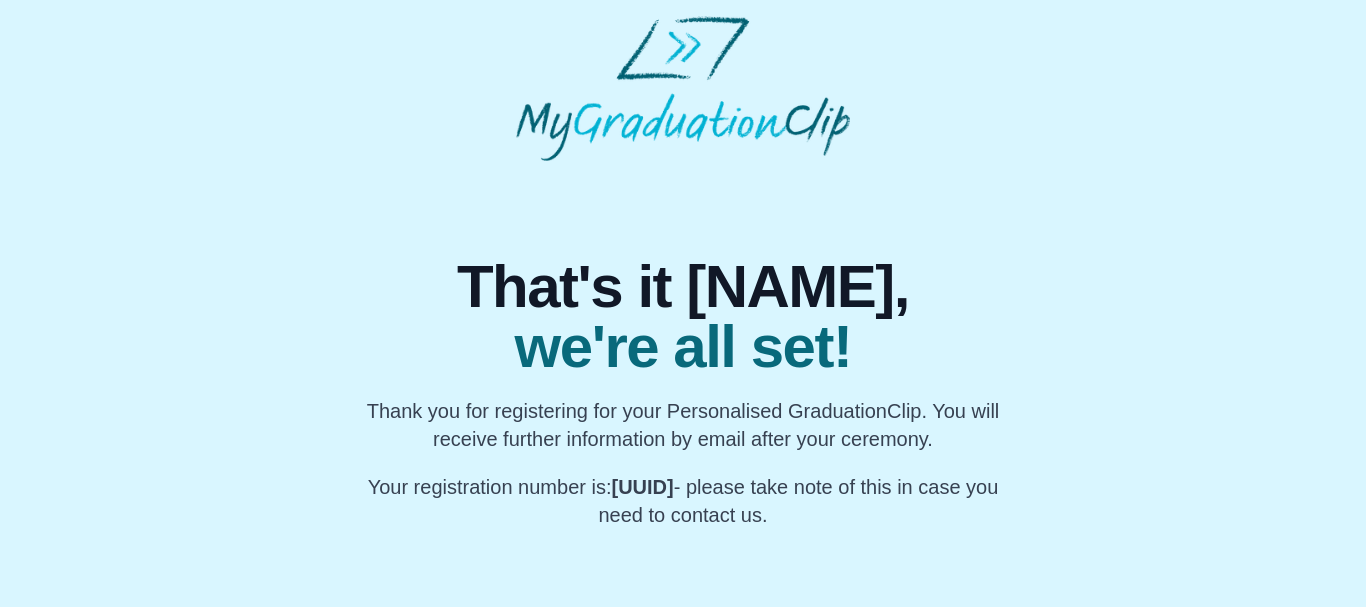 click on "That's it Muhammad, we're all set!  Thank you for registering for your Personalised GraduationClip. You will receive further information by email after your ceremony.   Your registration number is:  414c0978-62cb-4e45-a1bf-56ee2fbe6306  - please take note of this in case you need to contact us." at bounding box center [683, 345] 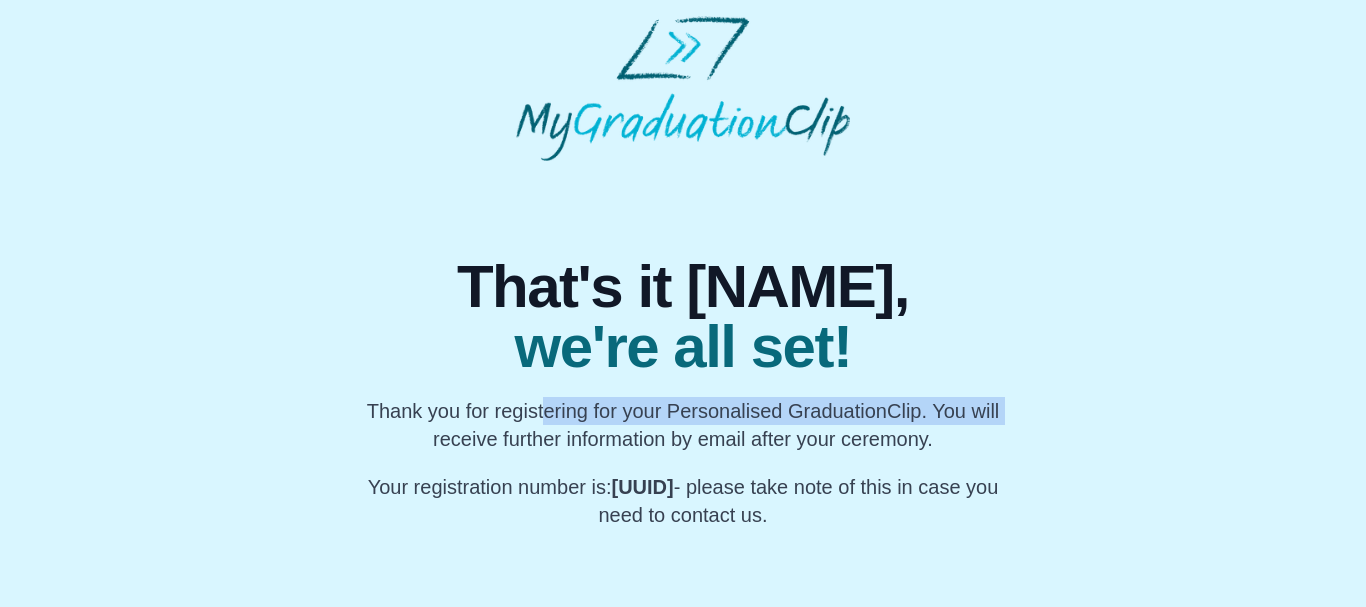 drag, startPoint x: 559, startPoint y: 467, endPoint x: 1013, endPoint y: 470, distance: 454.00992 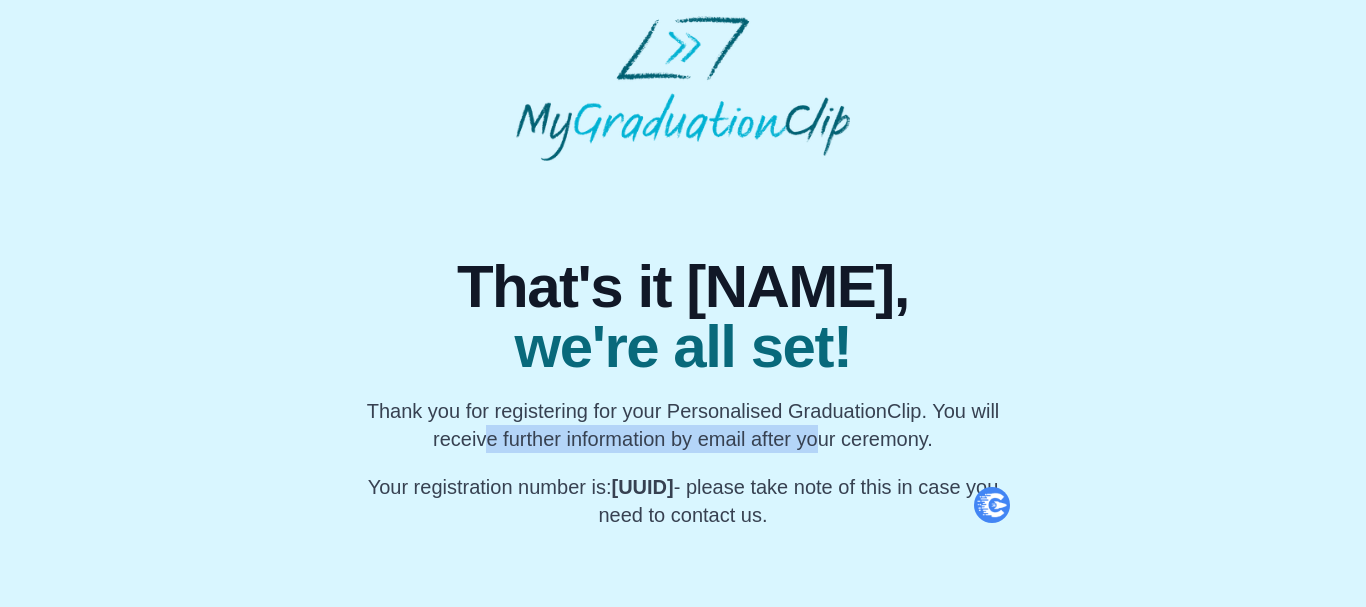 drag, startPoint x: 480, startPoint y: 494, endPoint x: 804, endPoint y: 494, distance: 324 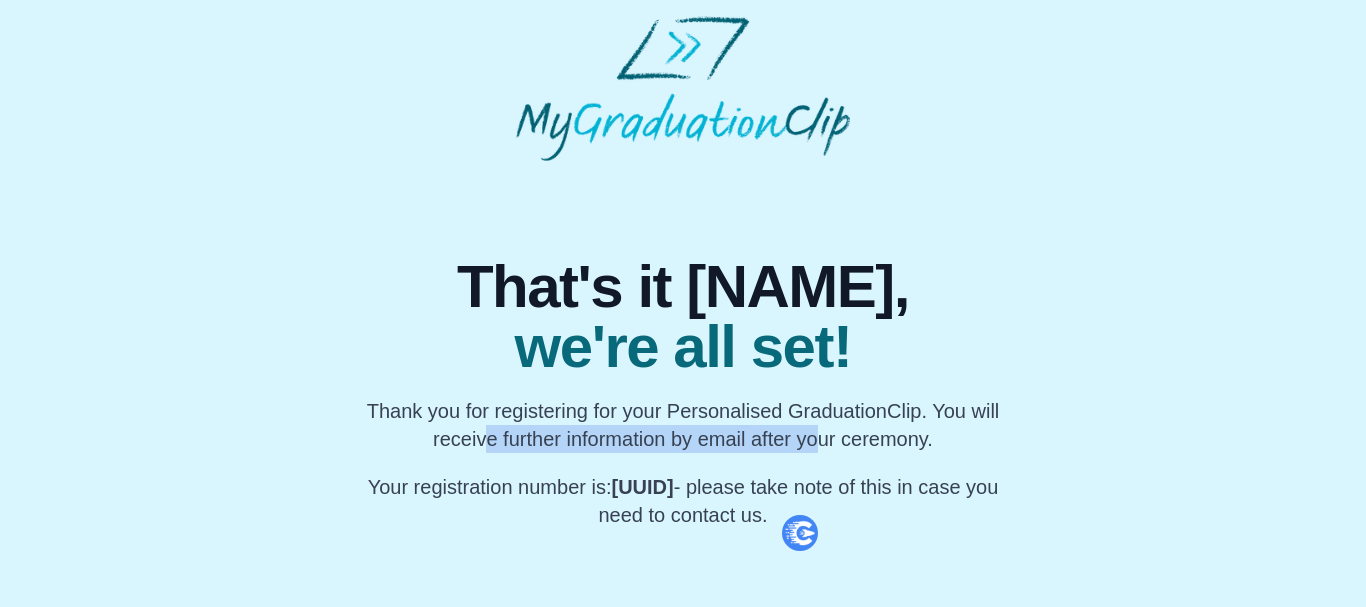 click on "Thank you for registering for your Personalised GraduationClip. You will receive further information by email after your ceremony." at bounding box center (683, 425) 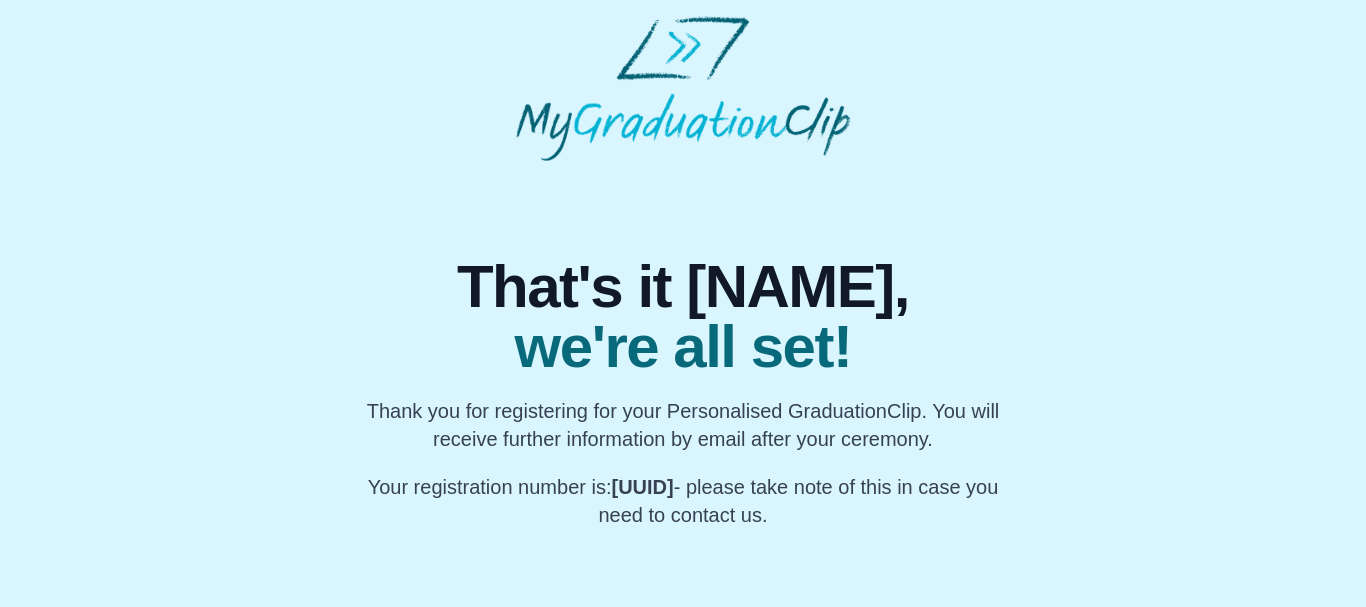 click on "That's it Muhammad, we're all set!  Thank you for registering for your Personalised GraduationClip. You will receive further information by email after your ceremony.   Your registration number is:  414c0978-62cb-4e45-a1bf-56ee2fbe6306  - please take note of this in case you need to contact us." at bounding box center (683, 345) 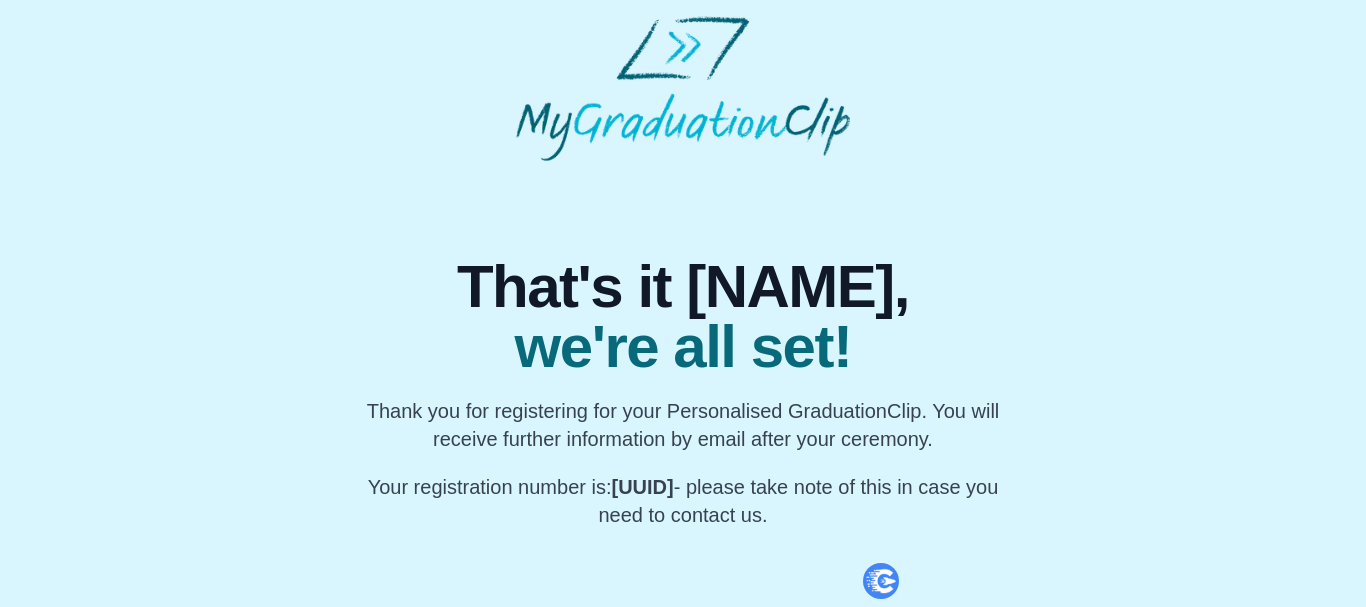 click on "414c0978-62cb-4e45-a1bf-56ee2fbe6306" at bounding box center [642, 487] 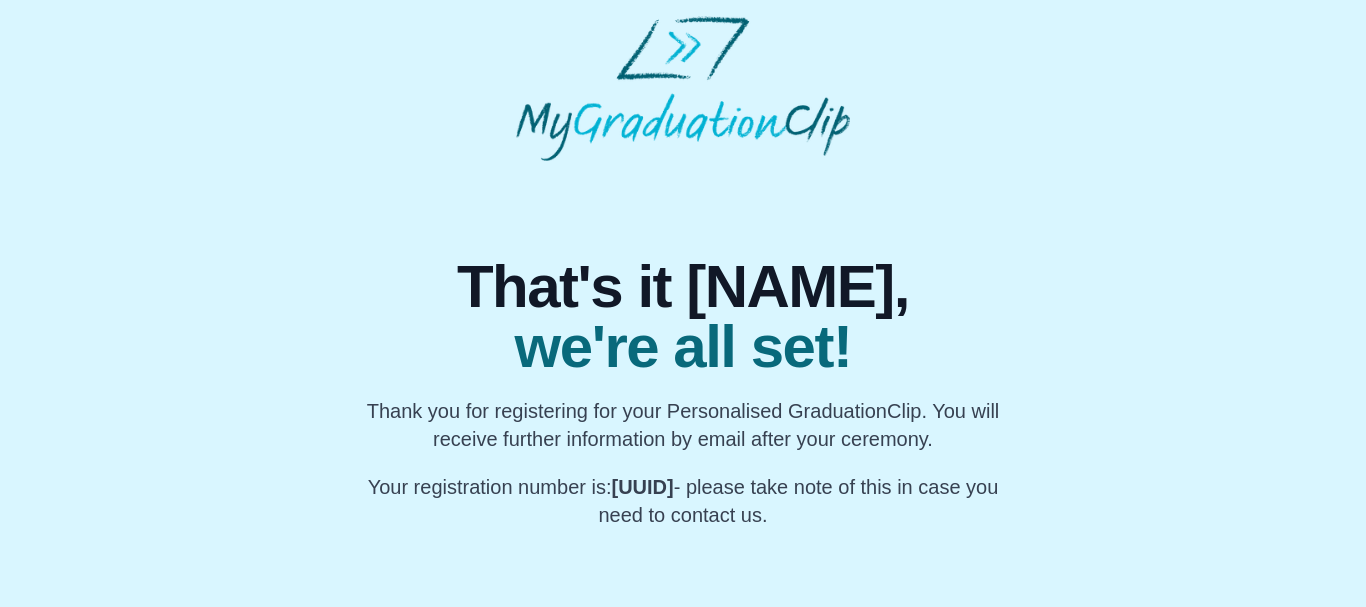 drag, startPoint x: 620, startPoint y: 547, endPoint x: 956, endPoint y: 529, distance: 336.4818 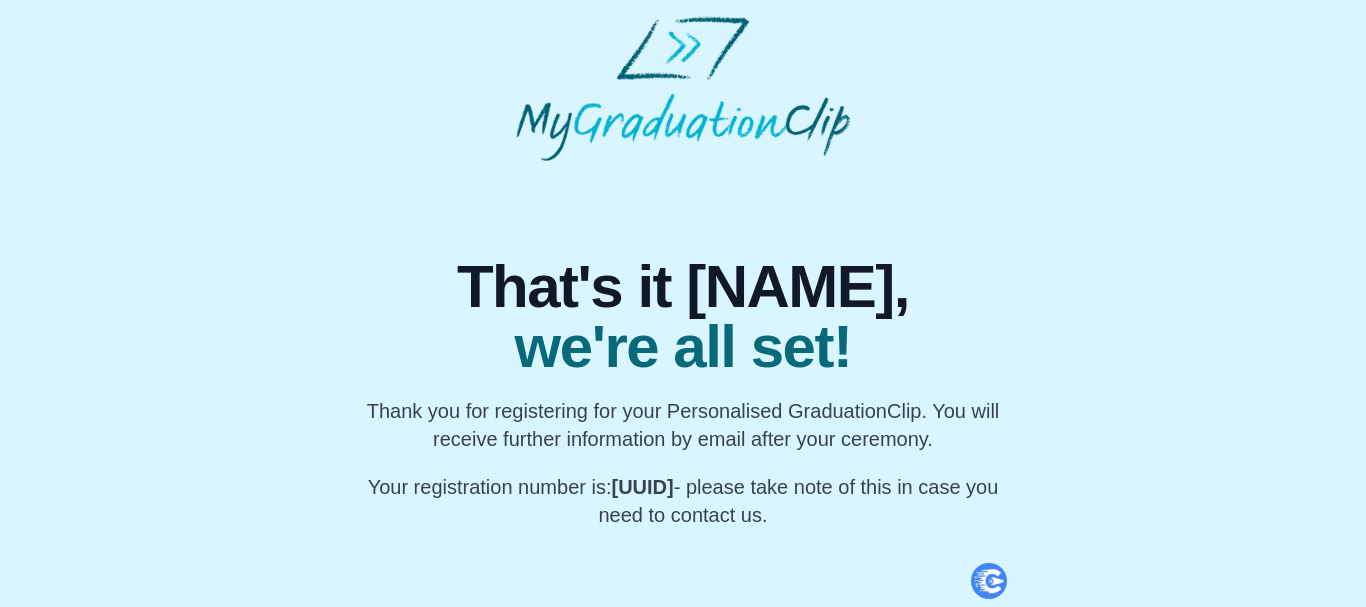 copy on "414c0978-62cb-4e45-a1bf-56ee2fbe6306" 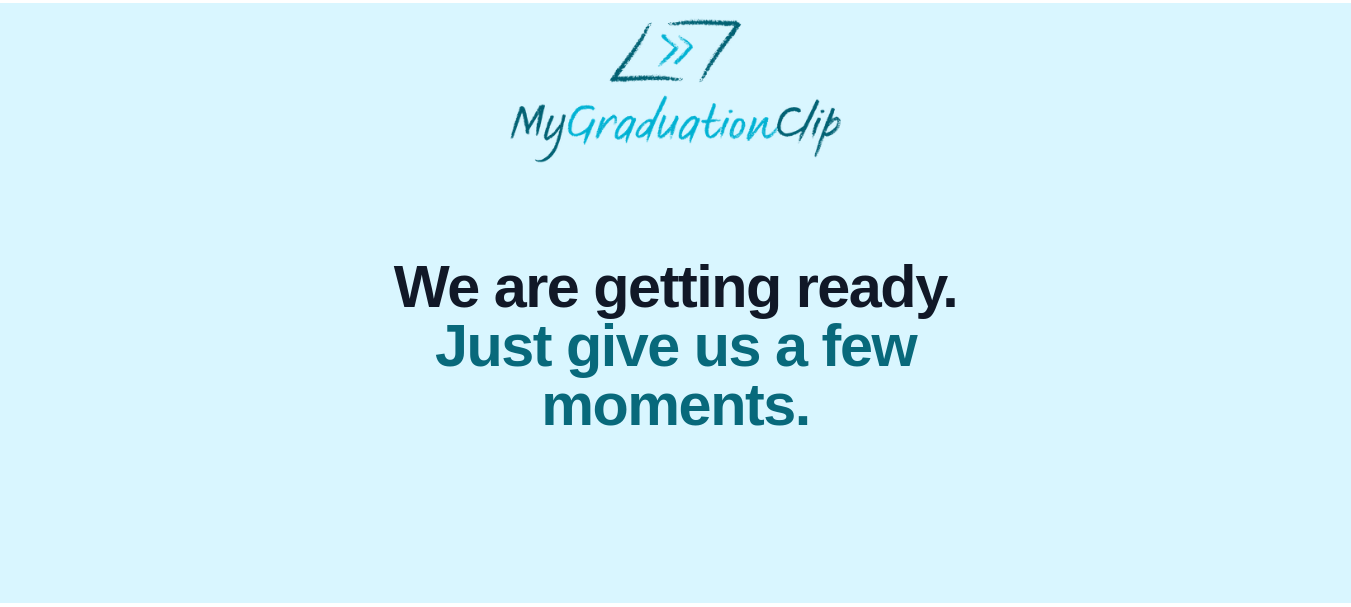 scroll, scrollTop: 0, scrollLeft: 0, axis: both 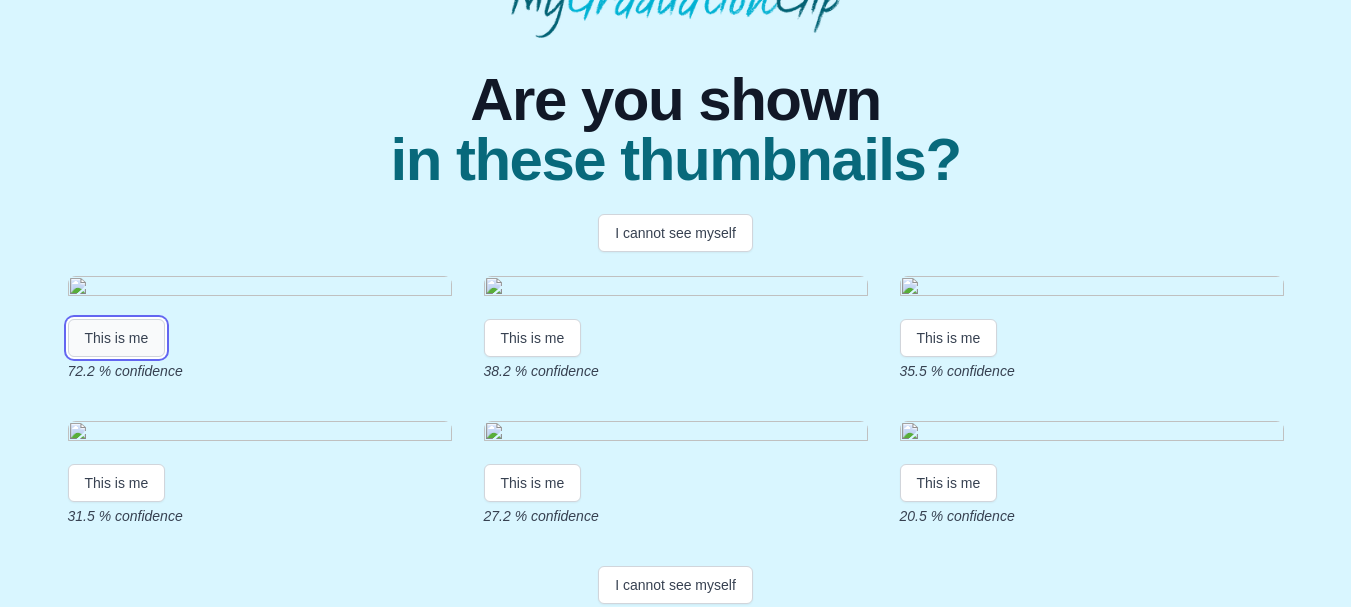 click on "This is me" at bounding box center [117, 338] 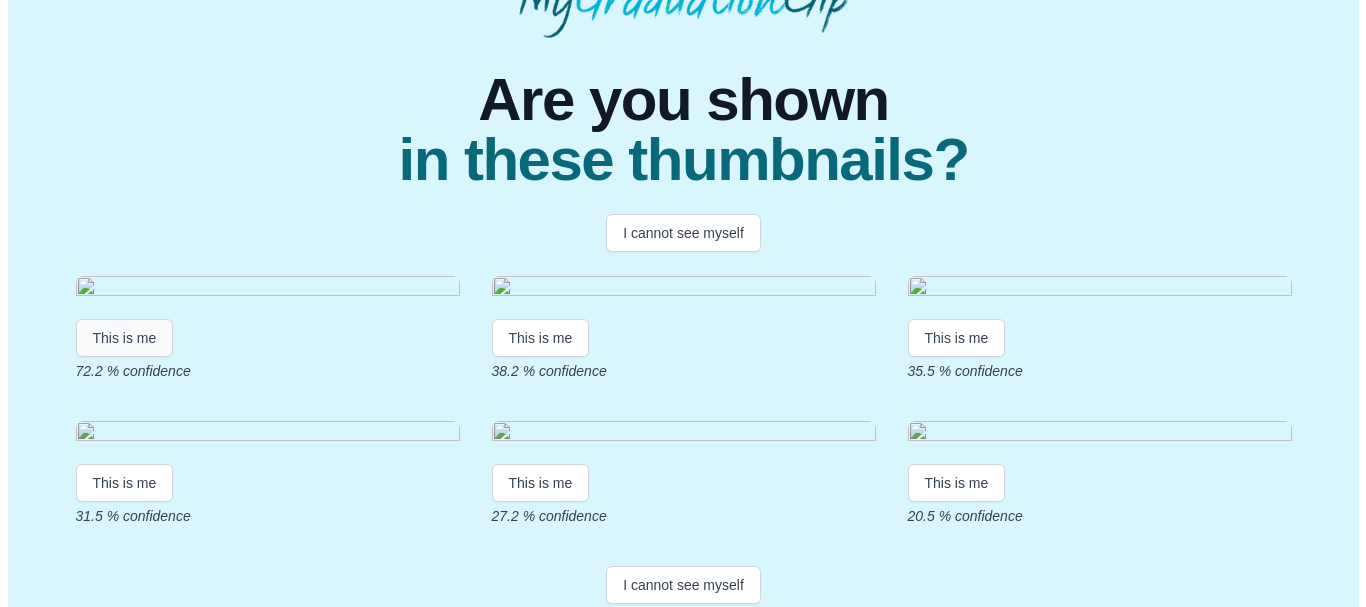 scroll, scrollTop: 0, scrollLeft: 0, axis: both 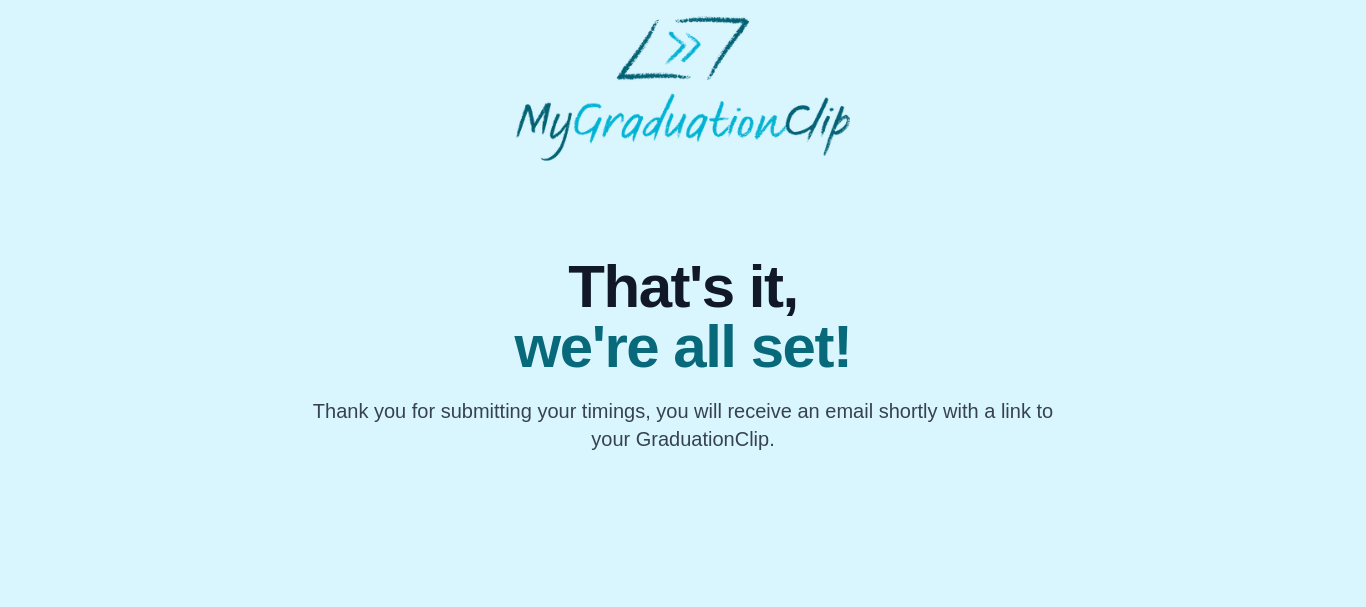 click on "That's it, we're all set!  Thank you for submitting your timings, you will receive an email shortly with a link to your GraduationClip." at bounding box center [683, 307] 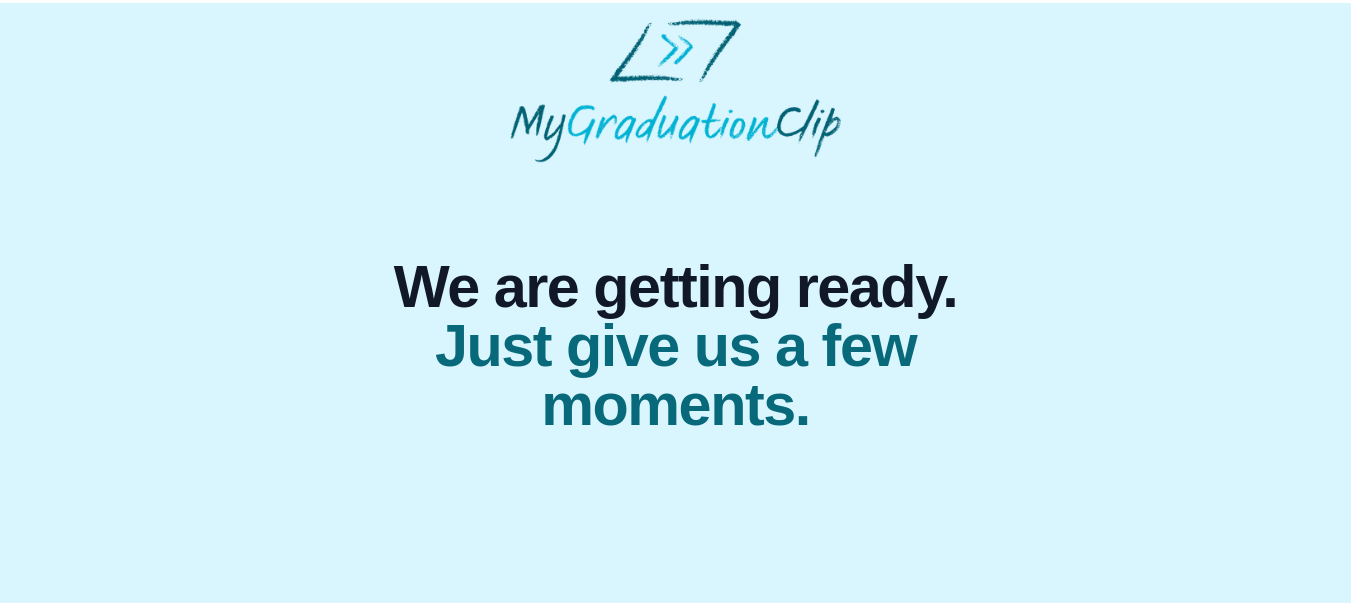 scroll, scrollTop: 0, scrollLeft: 0, axis: both 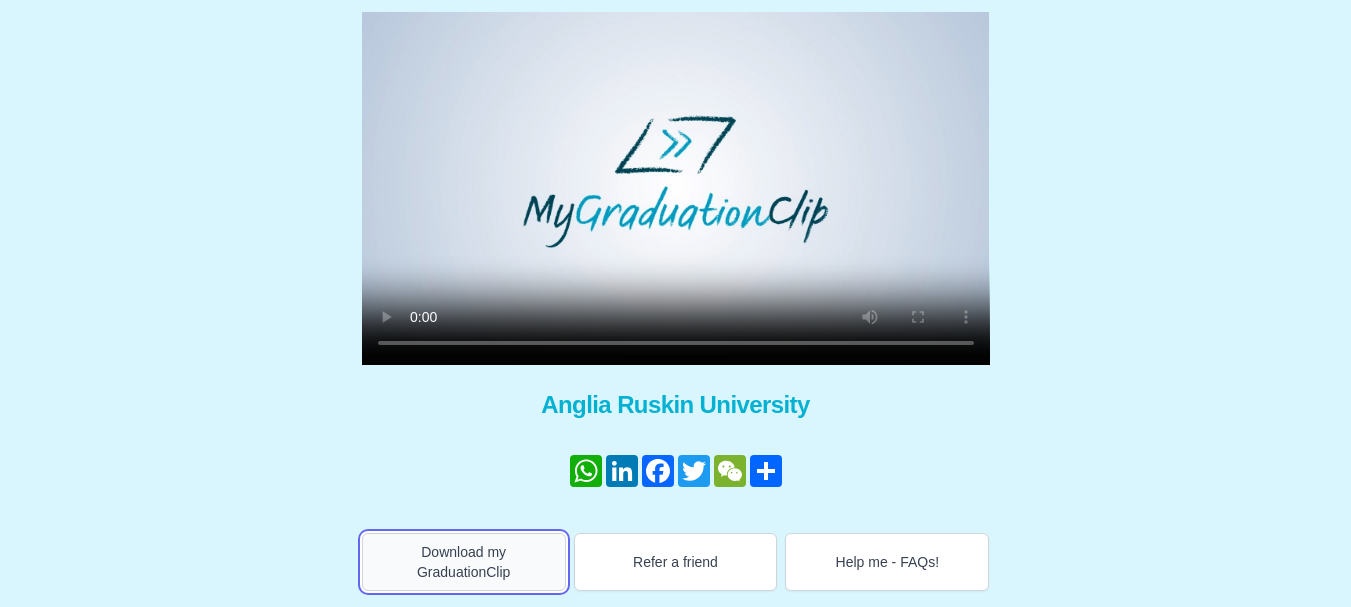 click on "Download my GraduationClip" at bounding box center (464, 562) 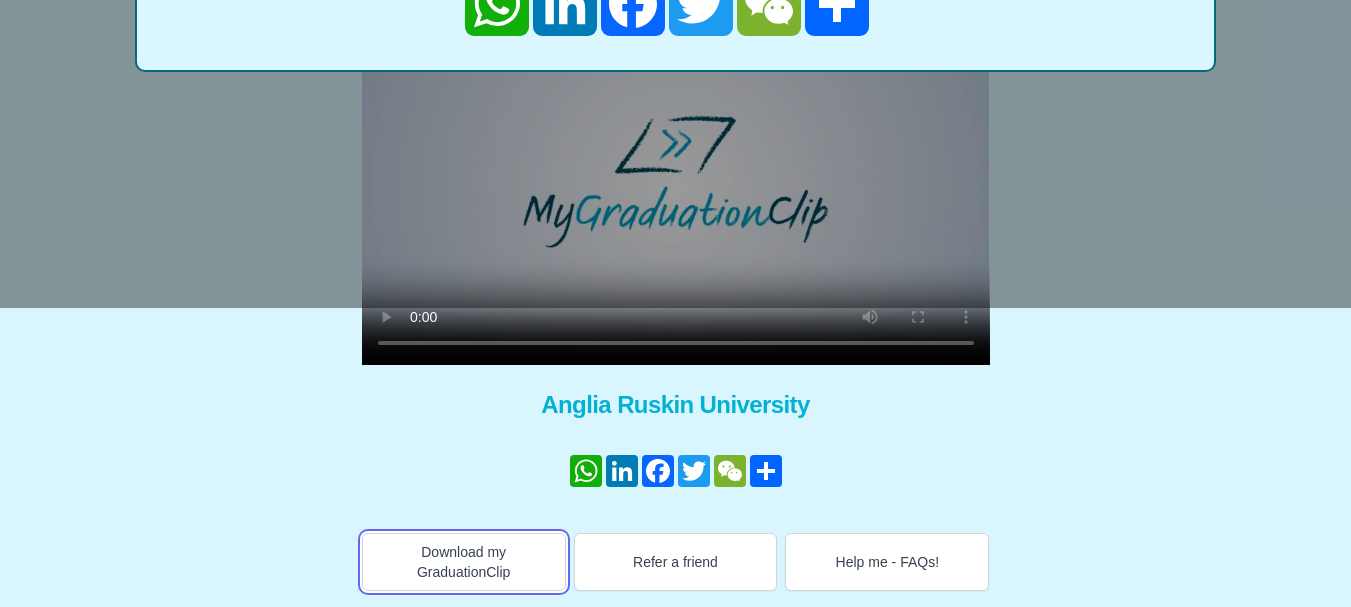 scroll, scrollTop: 0, scrollLeft: 0, axis: both 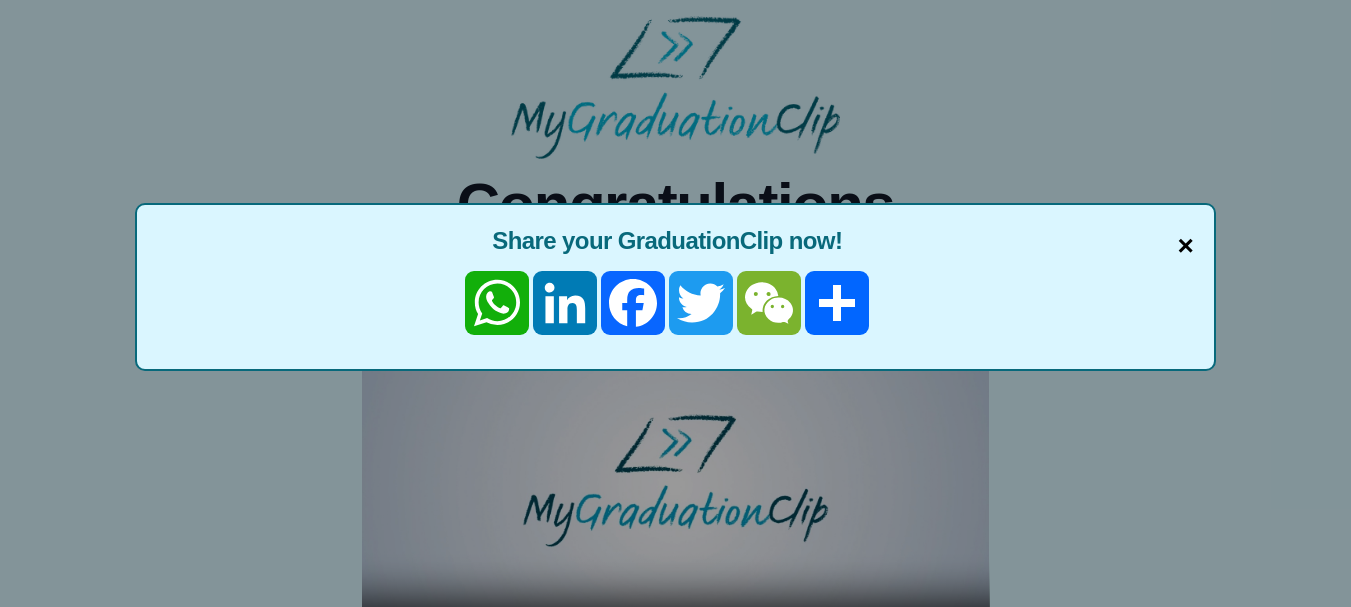 click on "×" at bounding box center (1186, 246) 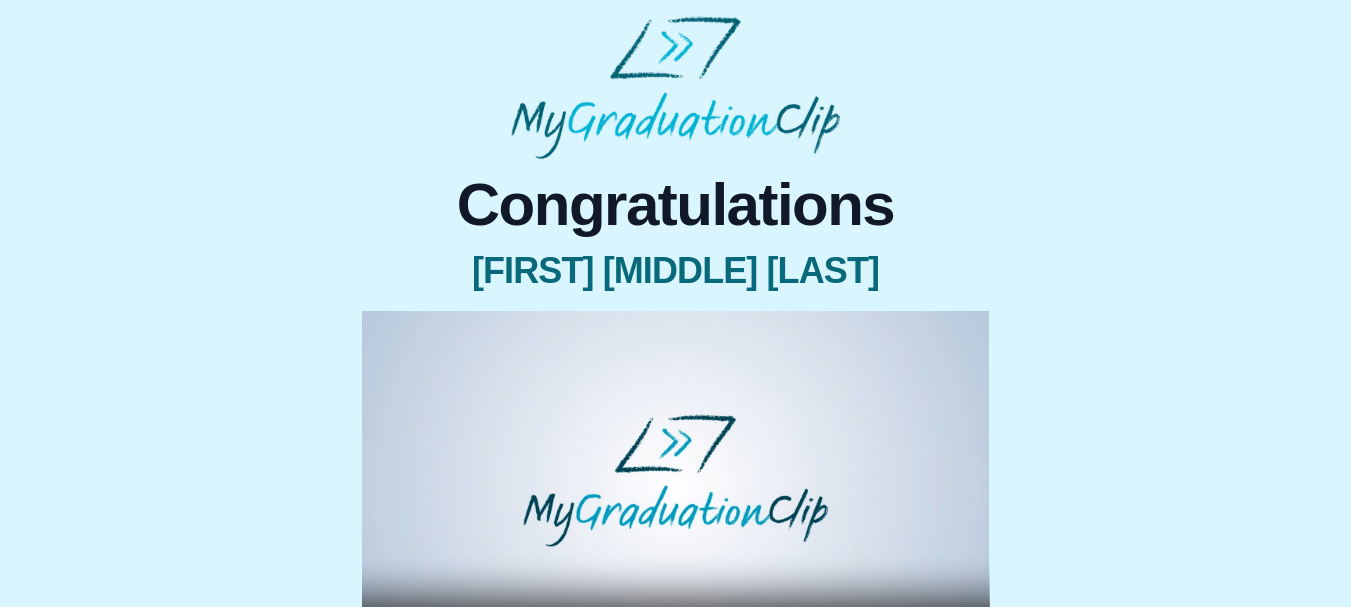 scroll, scrollTop: 167, scrollLeft: 0, axis: vertical 